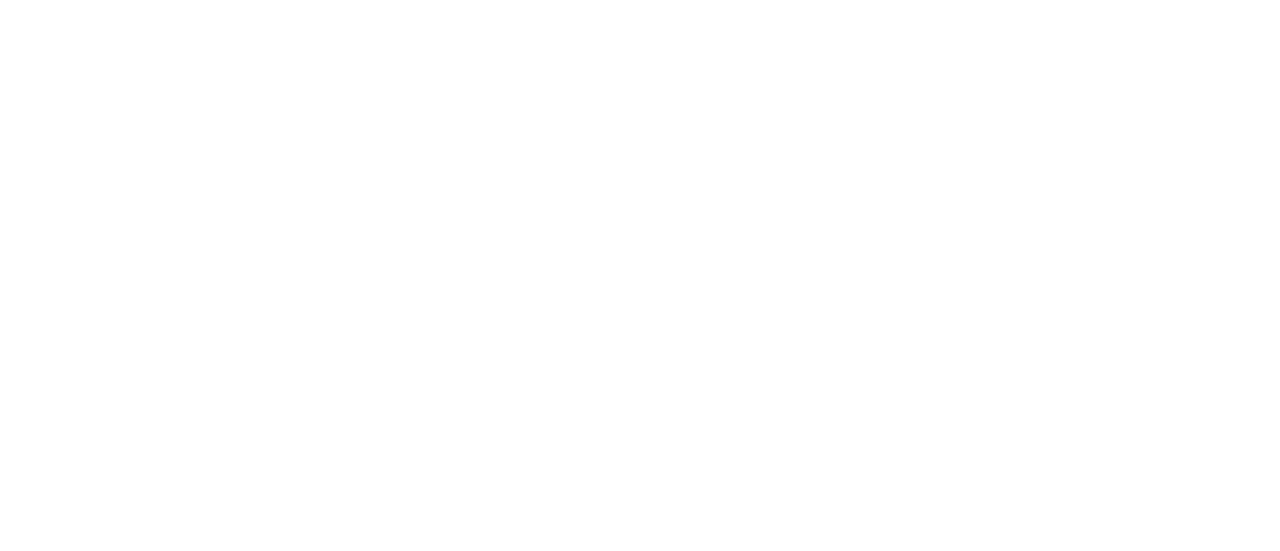 scroll, scrollTop: 0, scrollLeft: 0, axis: both 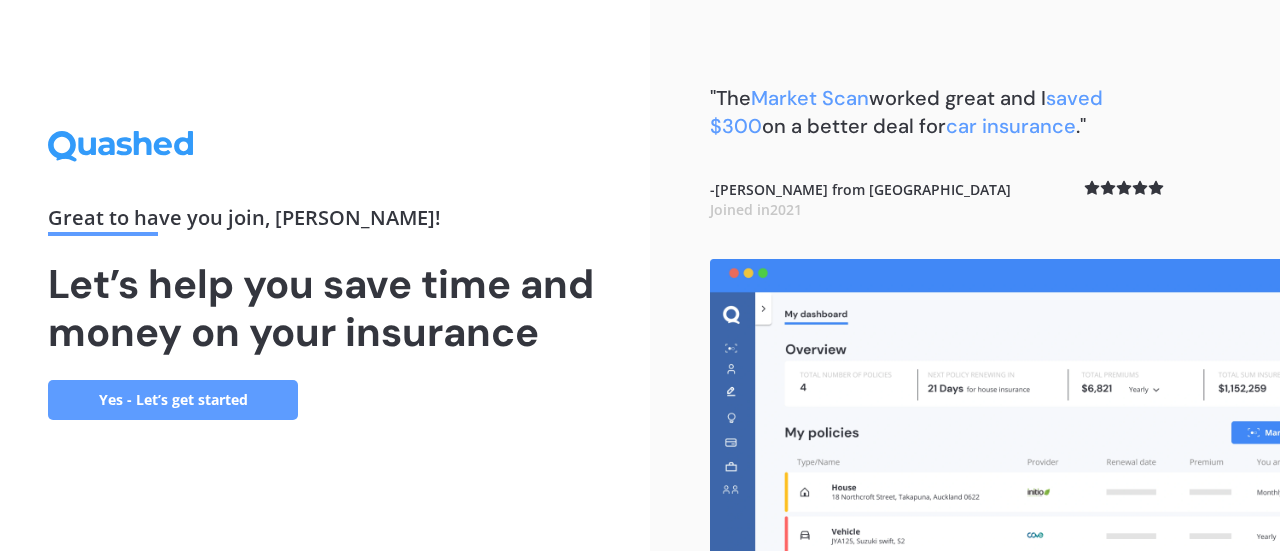 click on "Yes - Let’s get started" at bounding box center (173, 400) 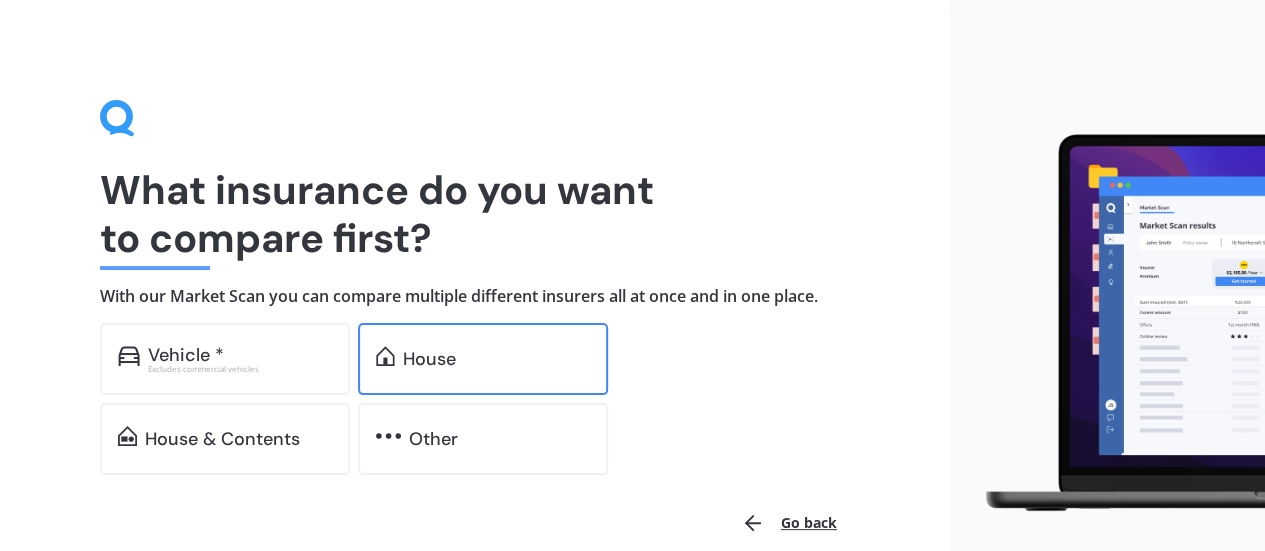 click on "House" at bounding box center (429, 359) 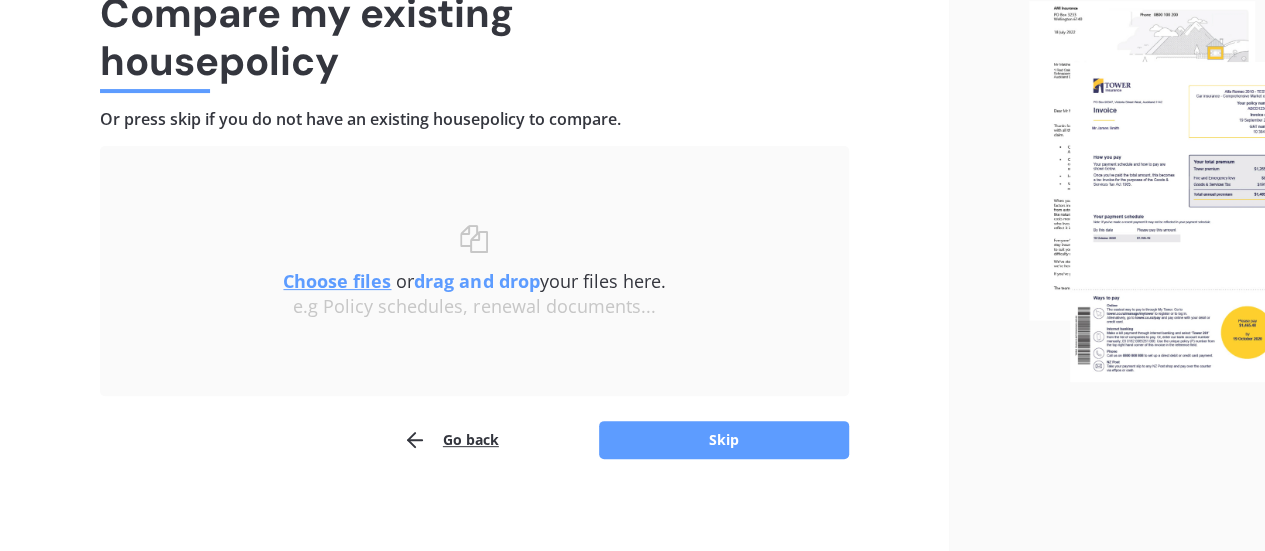 scroll, scrollTop: 185, scrollLeft: 0, axis: vertical 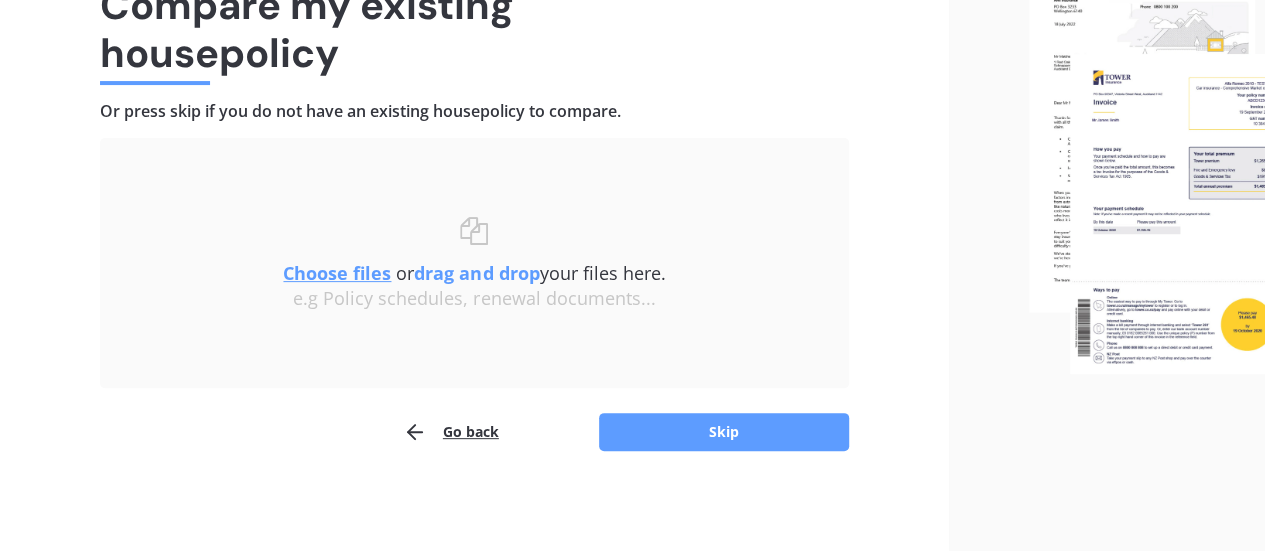 click on "drag and drop" at bounding box center [476, 273] 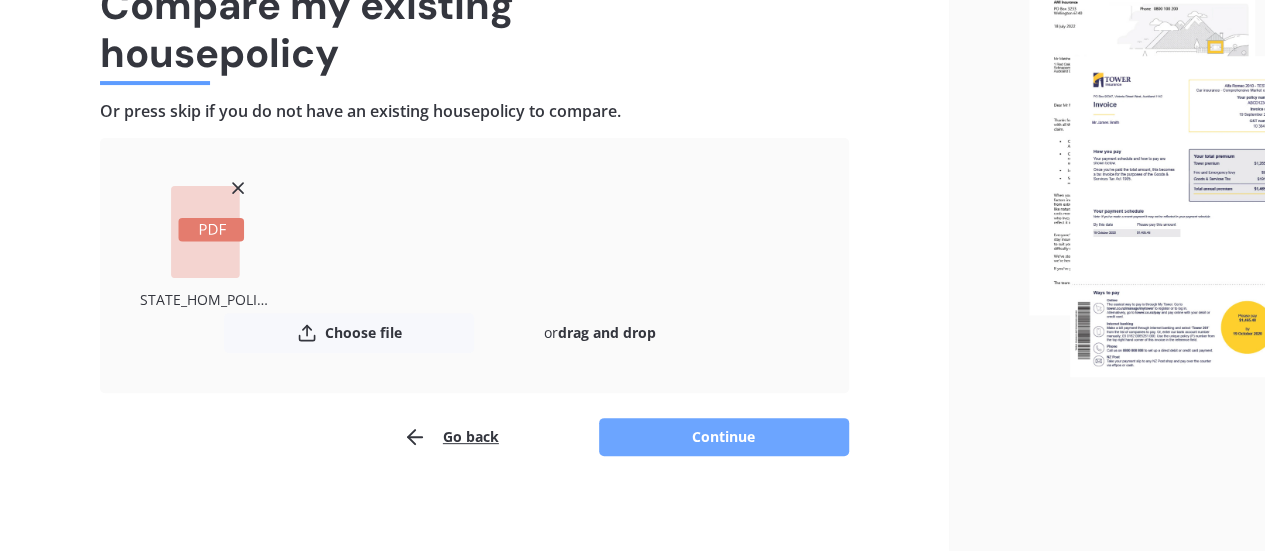click on "Continue" at bounding box center (724, 437) 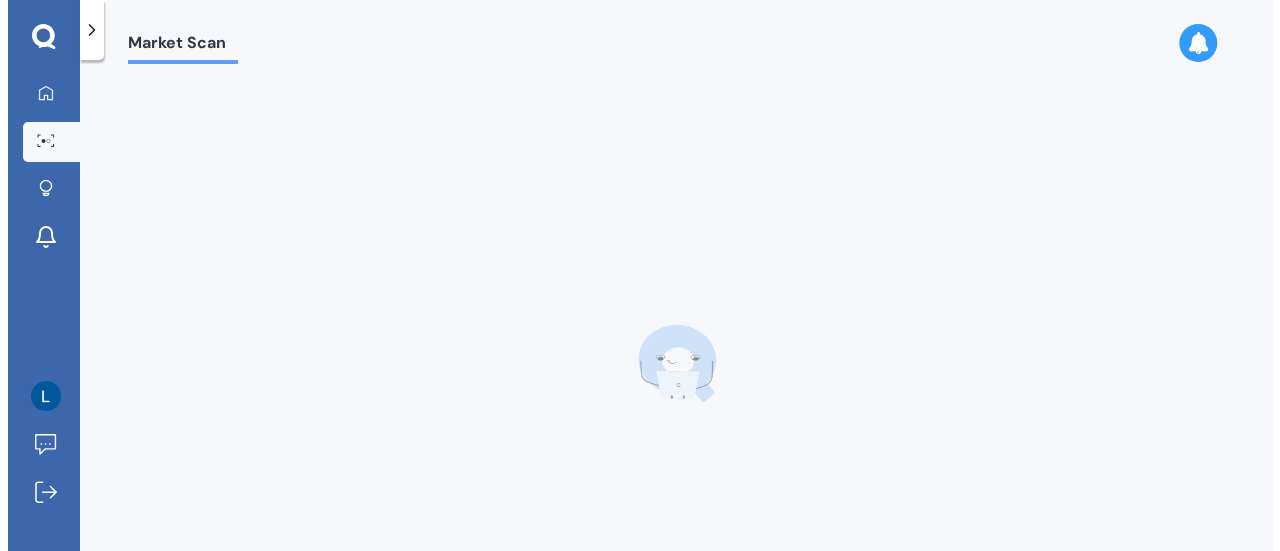 scroll, scrollTop: 0, scrollLeft: 0, axis: both 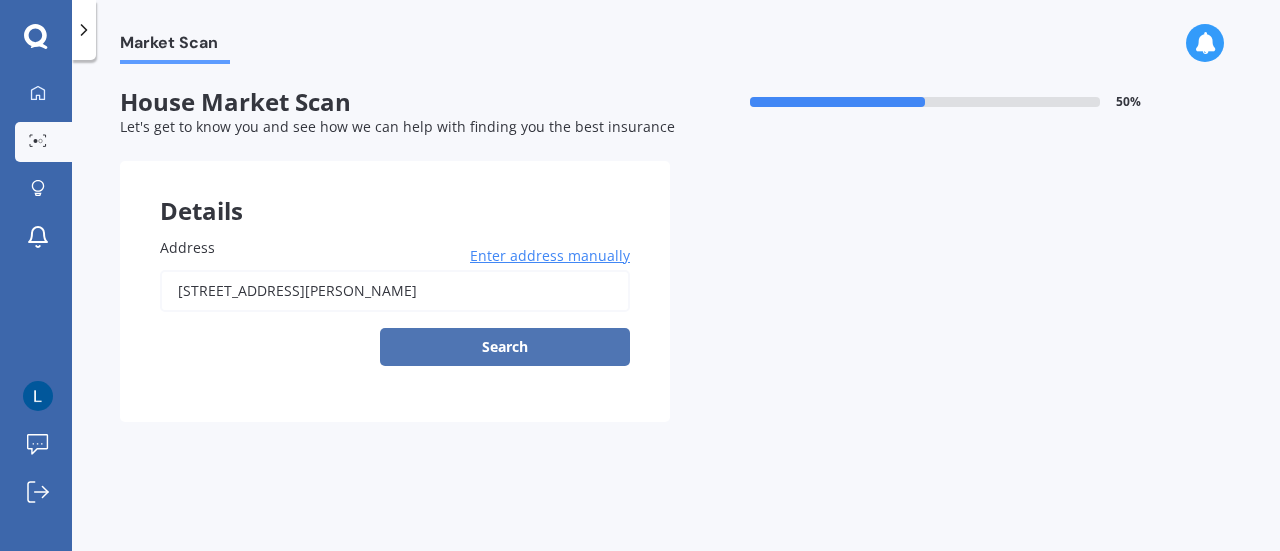 click on "Search" at bounding box center (505, 347) 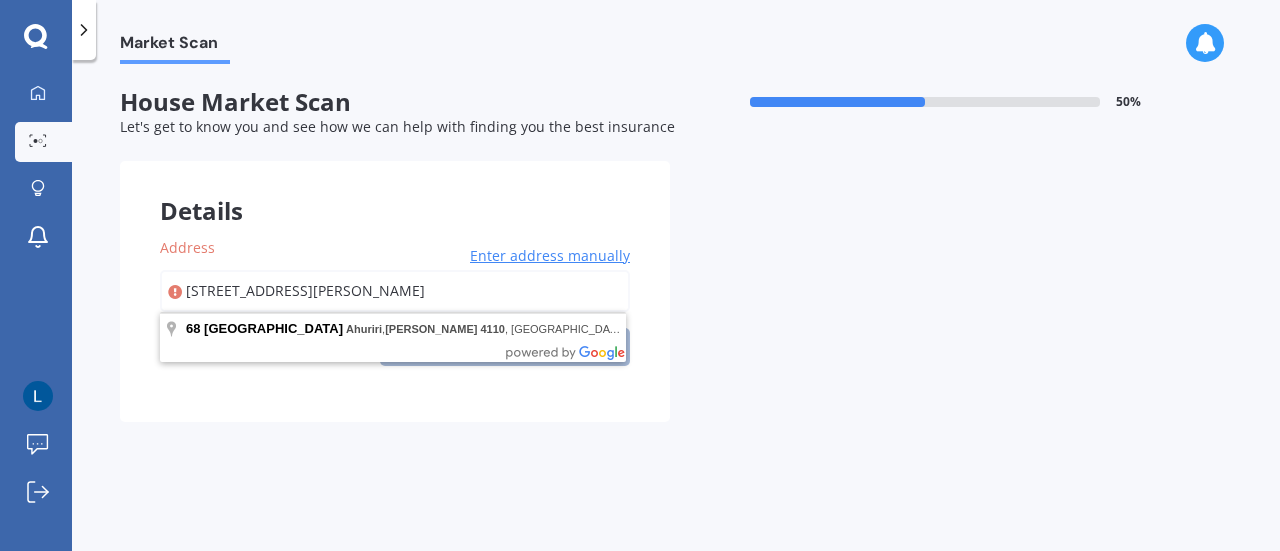 click on "[STREET_ADDRESS][PERSON_NAME]" at bounding box center [395, 291] 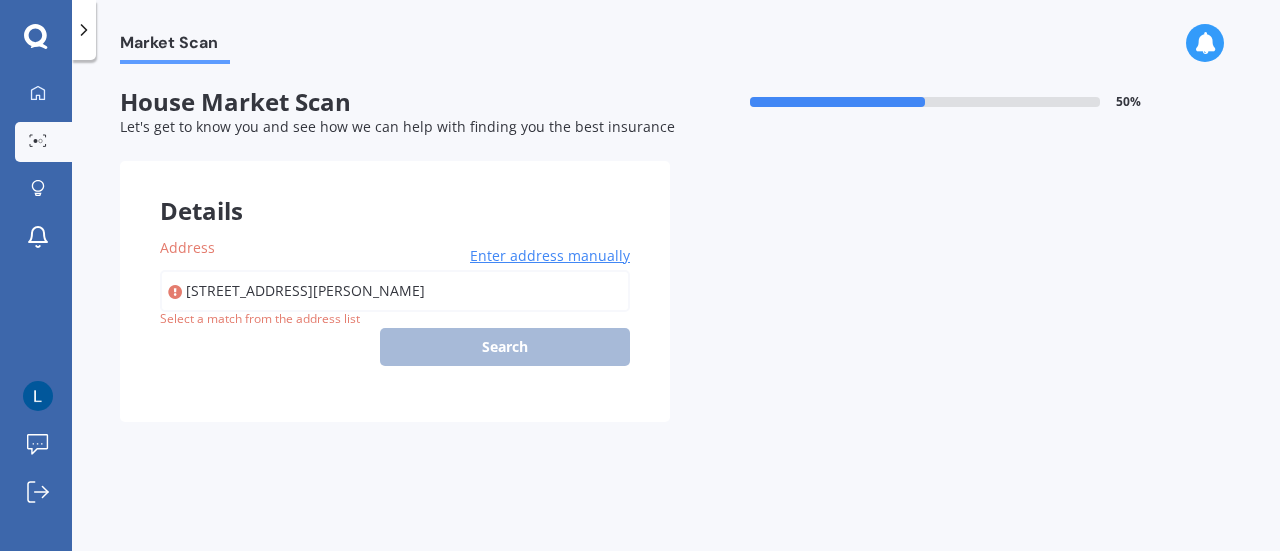 type on "[STREET_ADDRESS][PERSON_NAME]" 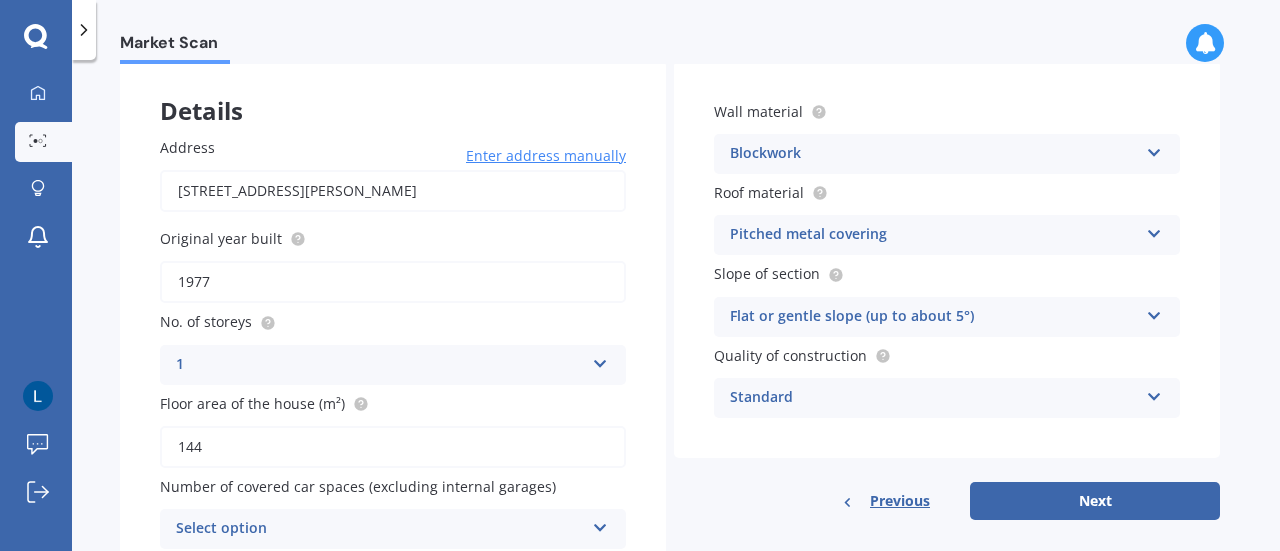 scroll, scrollTop: 191, scrollLeft: 0, axis: vertical 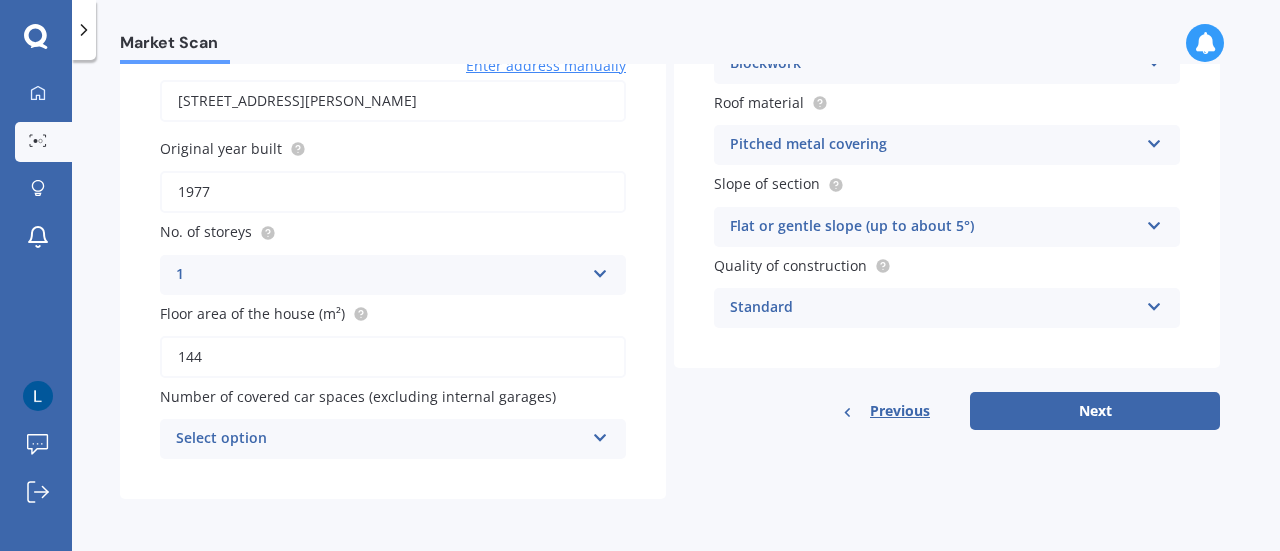 click at bounding box center [600, 434] 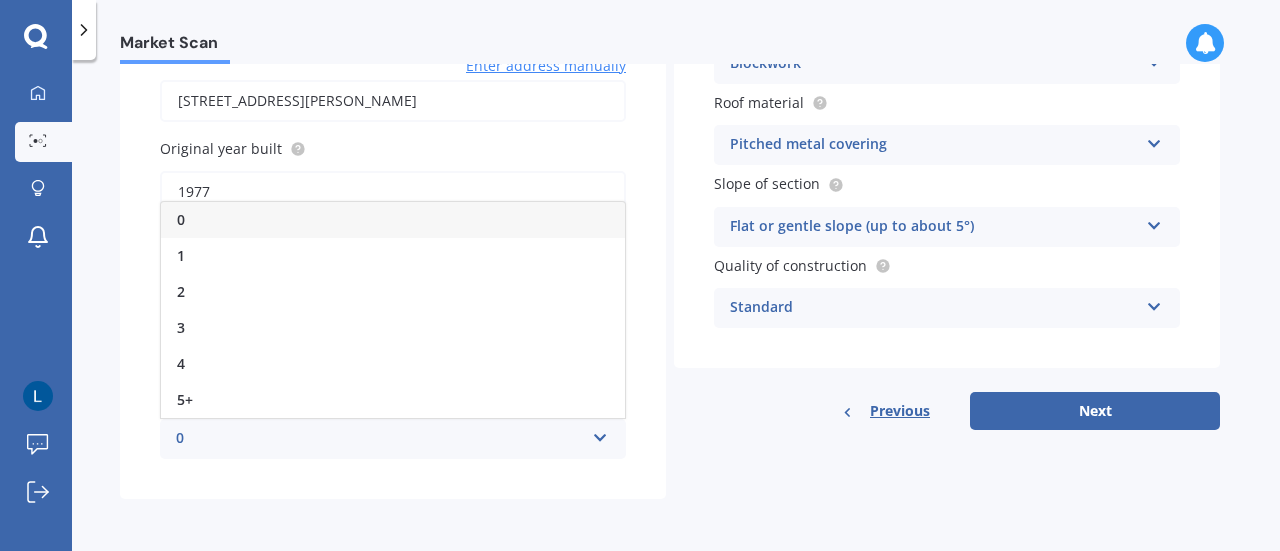 click on "0" at bounding box center (181, 219) 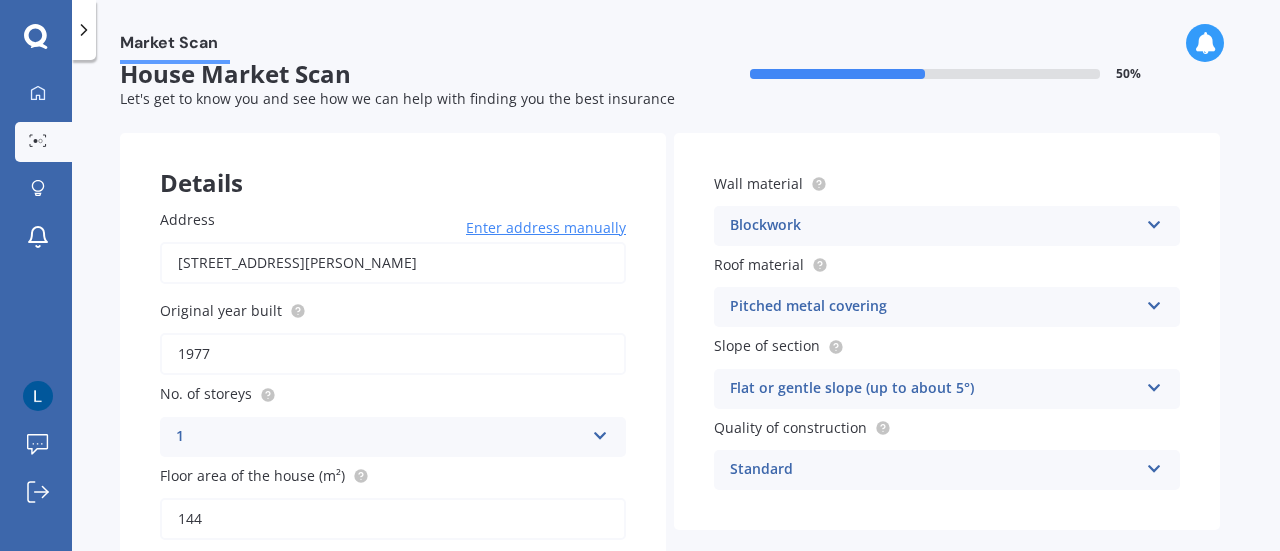 scroll, scrollTop: 26, scrollLeft: 0, axis: vertical 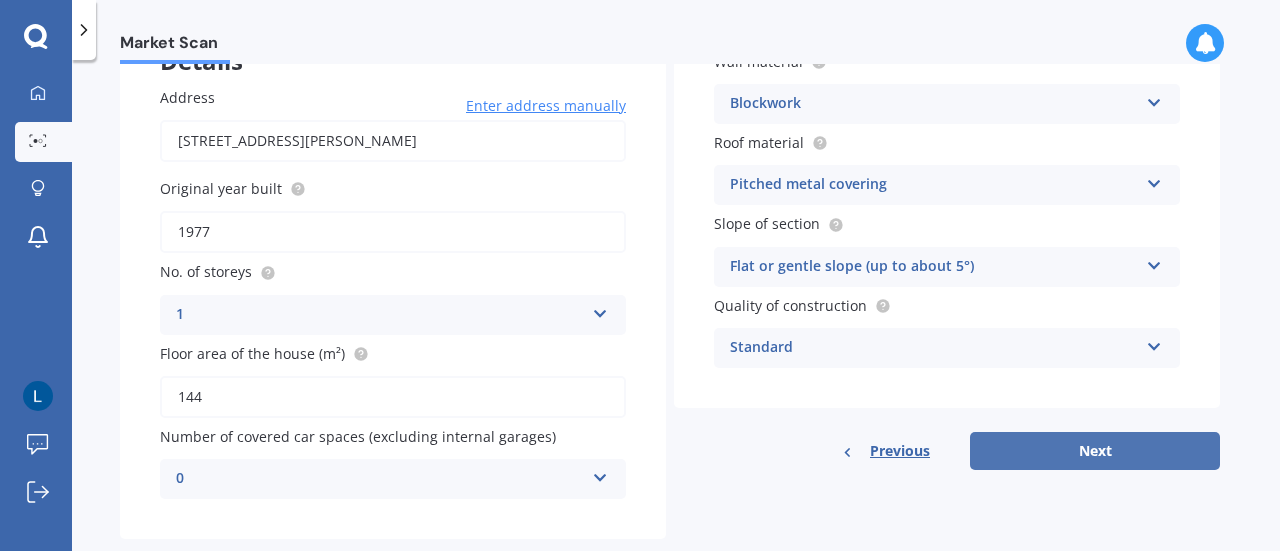 click on "Next" at bounding box center [1095, 451] 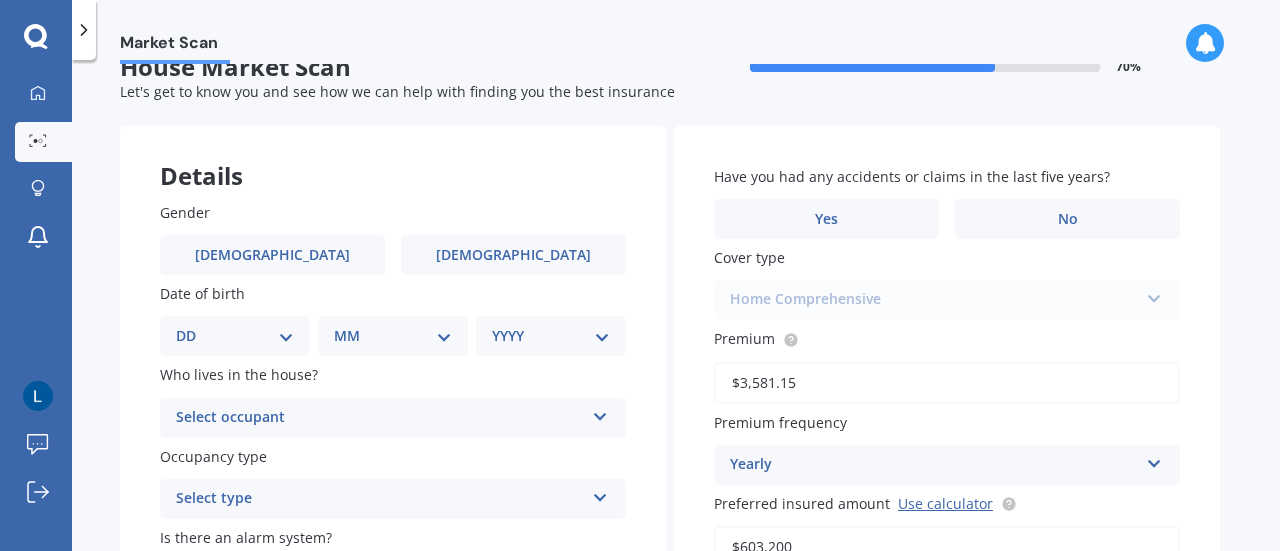 scroll, scrollTop: 0, scrollLeft: 0, axis: both 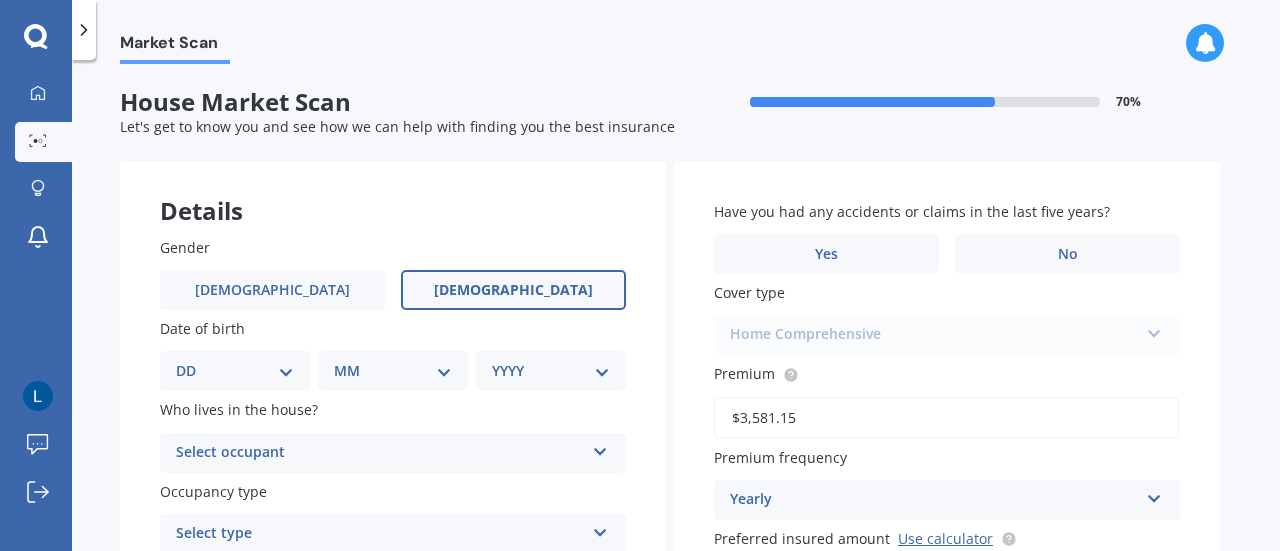 click on "[DEMOGRAPHIC_DATA]" at bounding box center (513, 290) 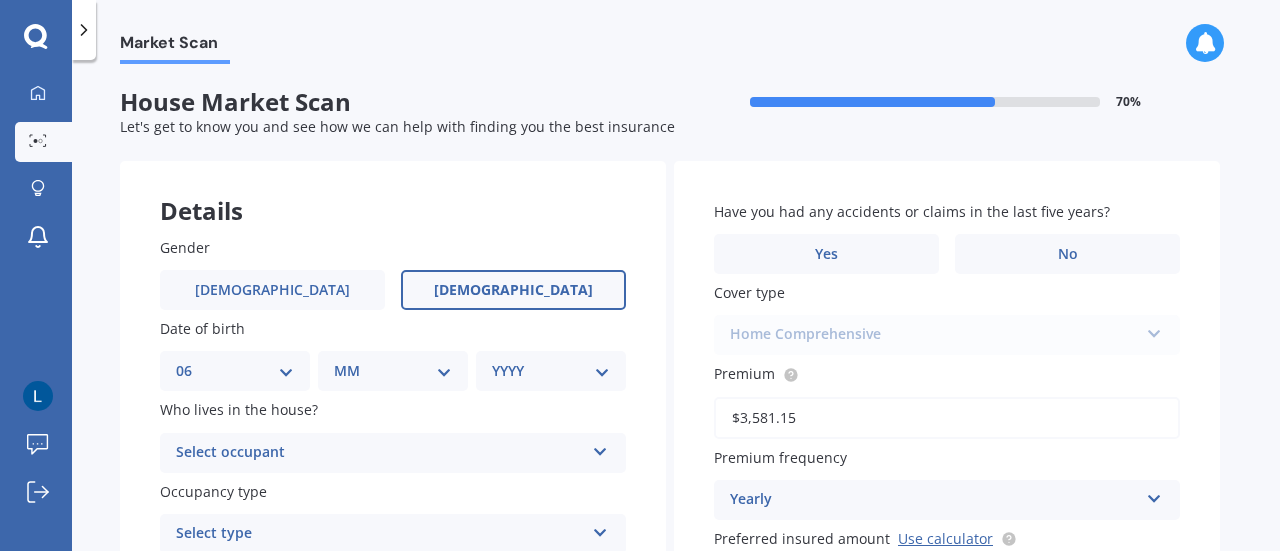 click on "DD 01 02 03 04 05 06 07 08 09 10 11 12 13 14 15 16 17 18 19 20 21 22 23 24 25 26 27 28 29 30 31" at bounding box center (235, 371) 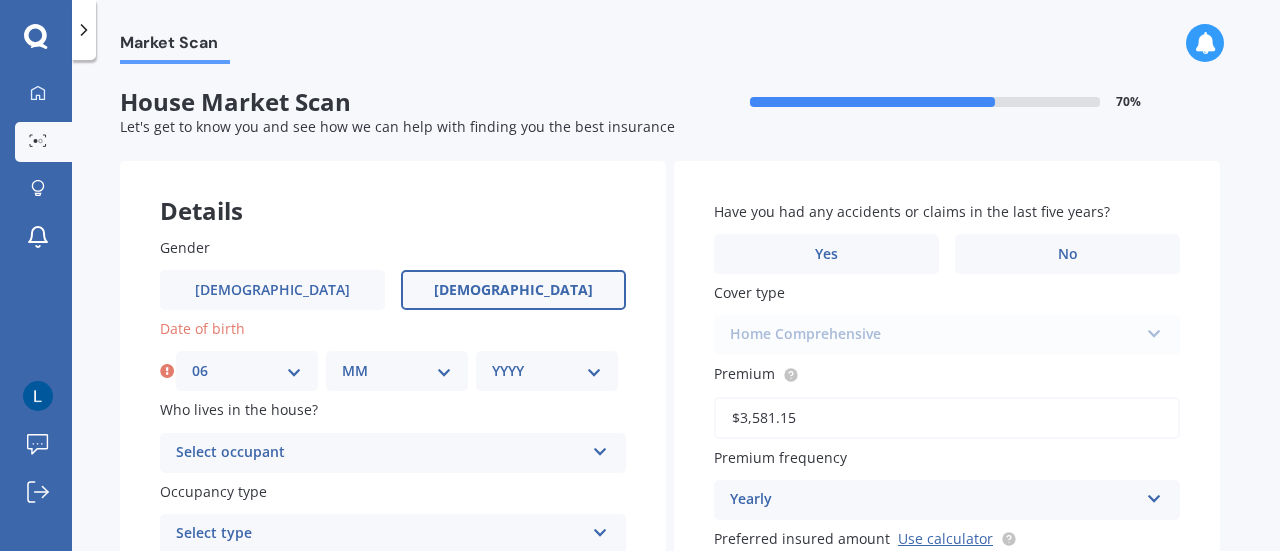 click on "MM 01 02 03 04 05 06 07 08 09 10 11 12" at bounding box center (397, 371) 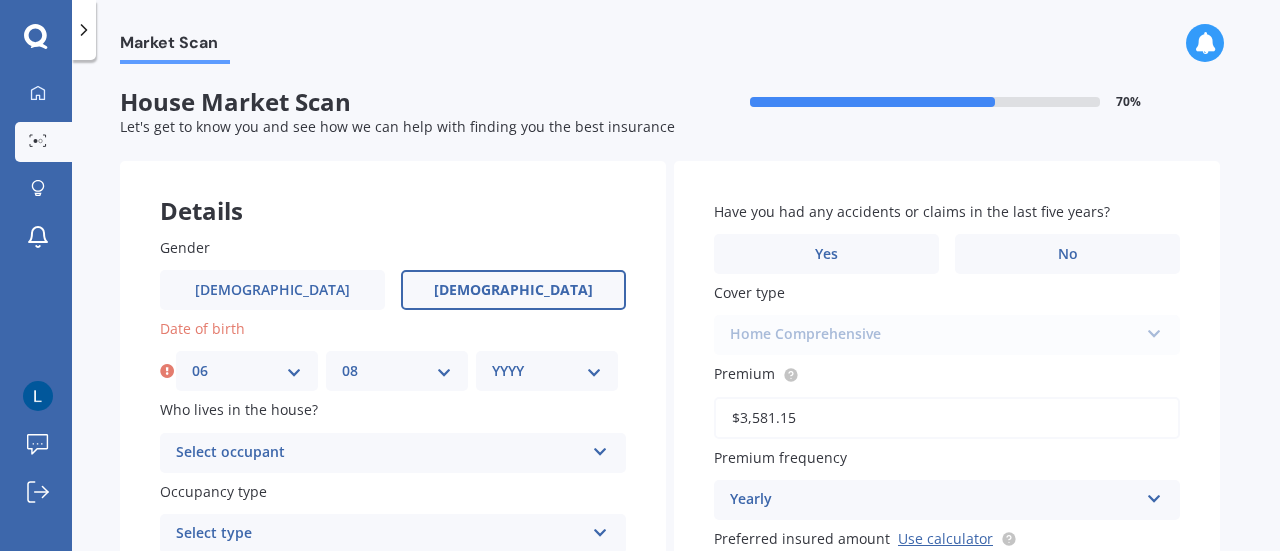 click on "MM 01 02 03 04 05 06 07 08 09 10 11 12" at bounding box center (397, 371) 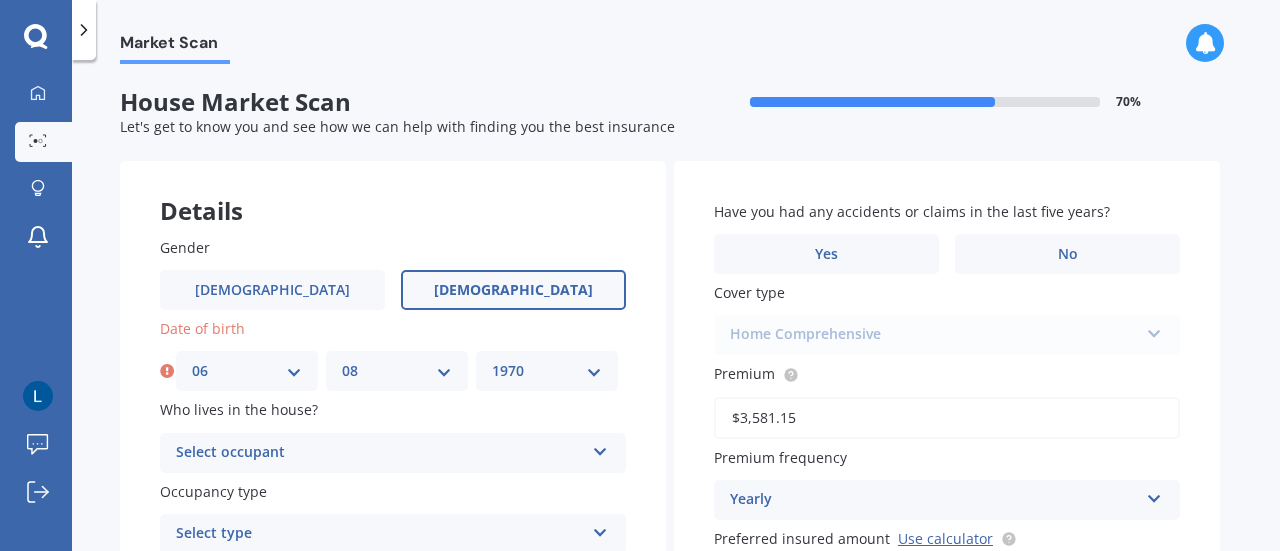 click on "YYYY 2009 2008 2007 2006 2005 2004 2003 2002 2001 2000 1999 1998 1997 1996 1995 1994 1993 1992 1991 1990 1989 1988 1987 1986 1985 1984 1983 1982 1981 1980 1979 1978 1977 1976 1975 1974 1973 1972 1971 1970 1969 1968 1967 1966 1965 1964 1963 1962 1961 1960 1959 1958 1957 1956 1955 1954 1953 1952 1951 1950 1949 1948 1947 1946 1945 1944 1943 1942 1941 1940 1939 1938 1937 1936 1935 1934 1933 1932 1931 1930 1929 1928 1927 1926 1925 1924 1923 1922 1921 1920 1919 1918 1917 1916 1915 1914 1913 1912 1911 1910" at bounding box center [547, 371] 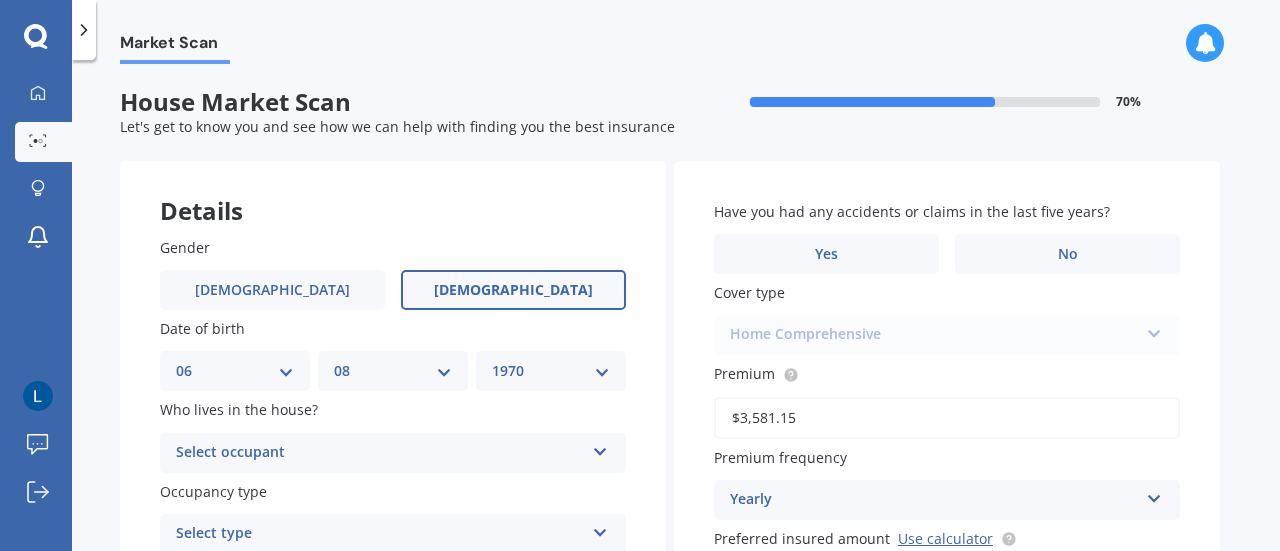click on "Select occupant" at bounding box center [380, 453] 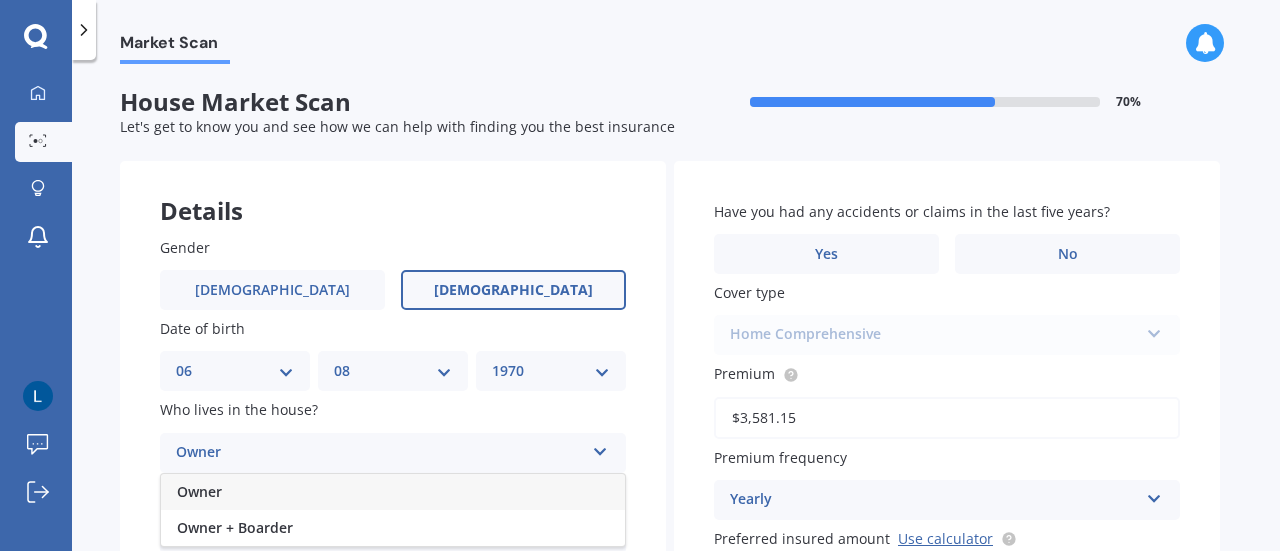 click on "Owner" at bounding box center [199, 491] 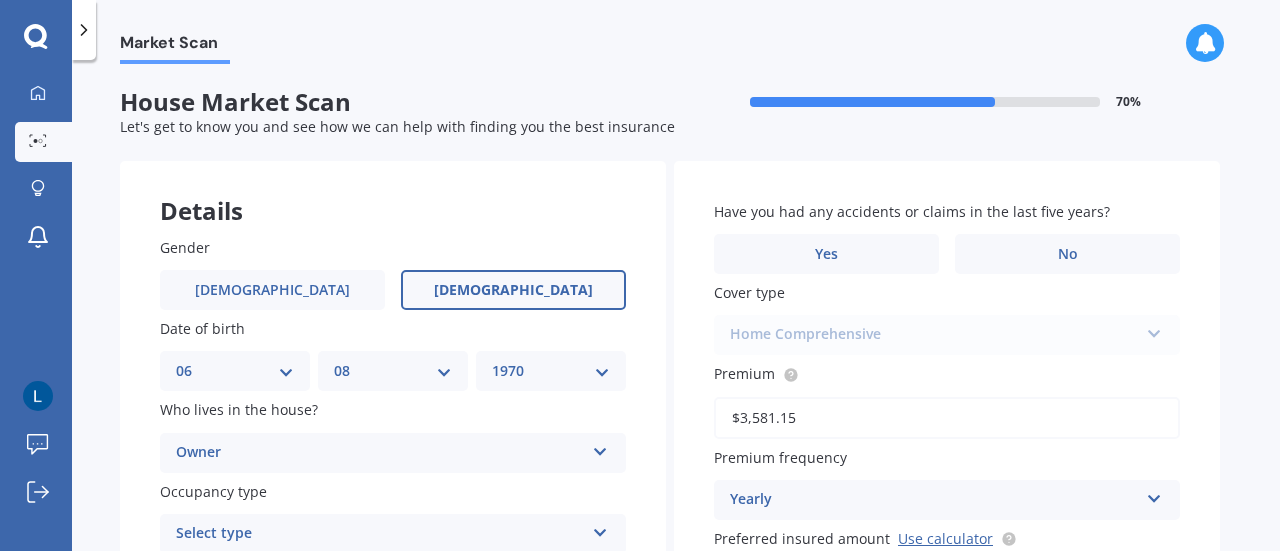 scroll, scrollTop: 200, scrollLeft: 0, axis: vertical 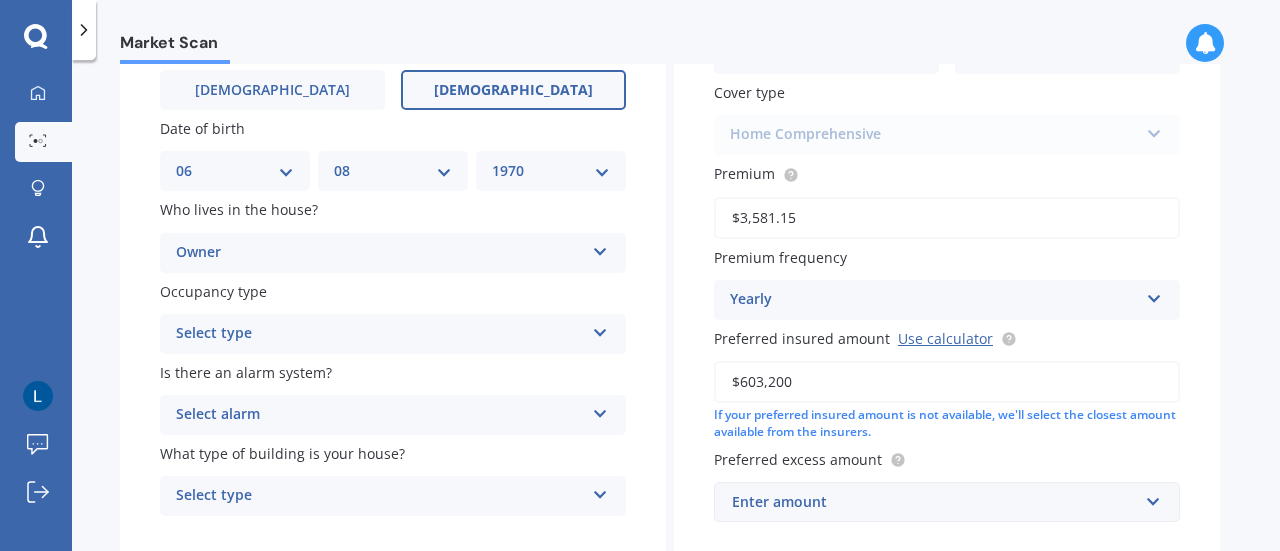 click on "Select type" at bounding box center (380, 334) 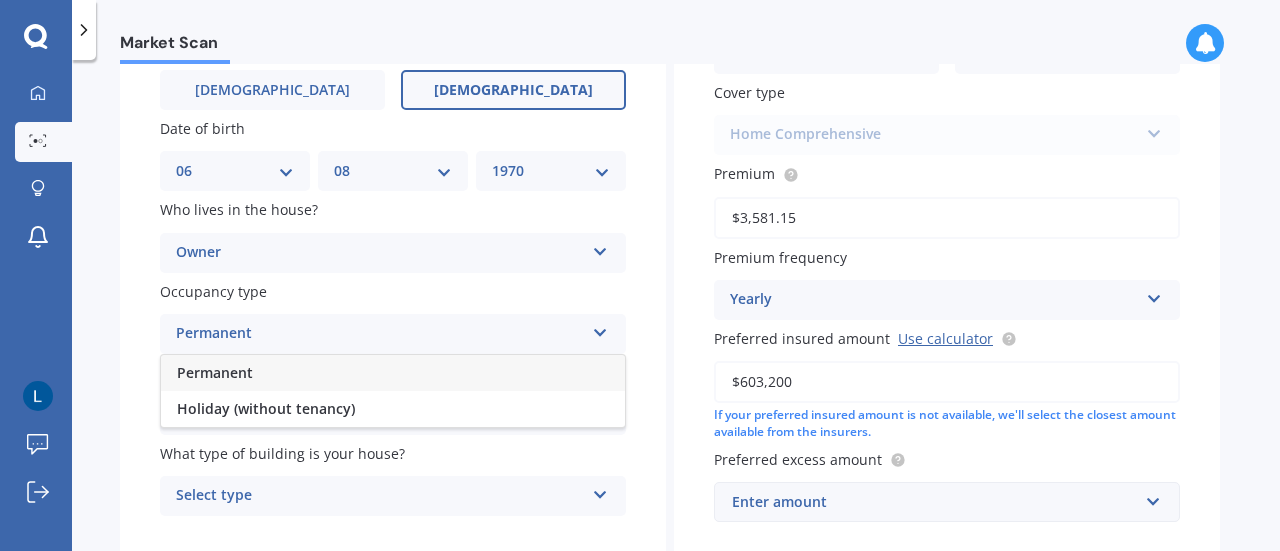 click on "Permanent" at bounding box center [215, 372] 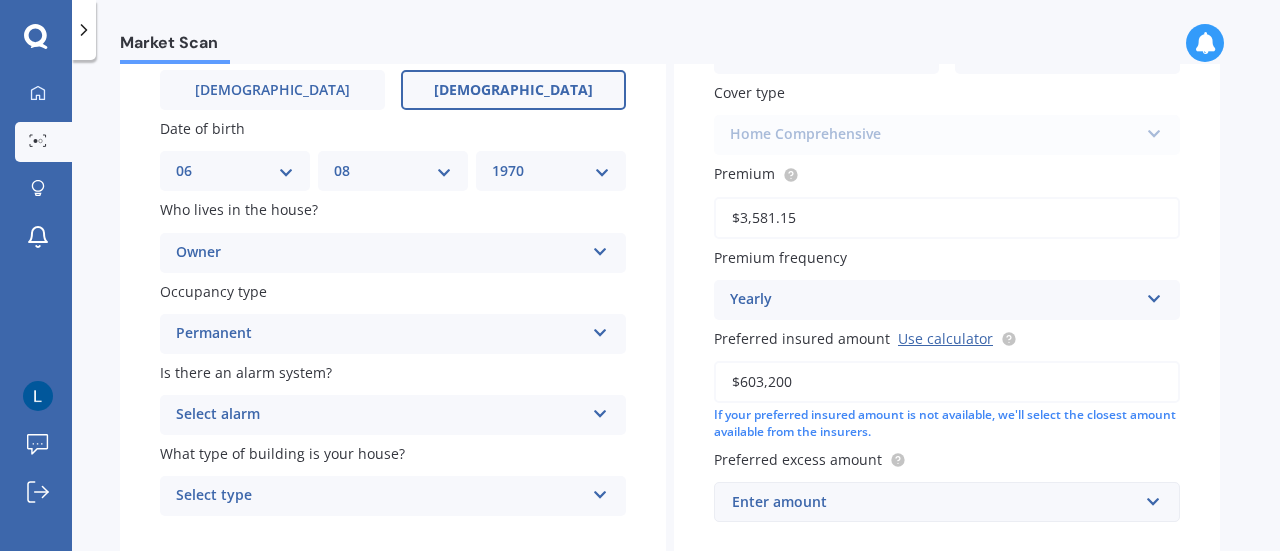 click at bounding box center [600, 410] 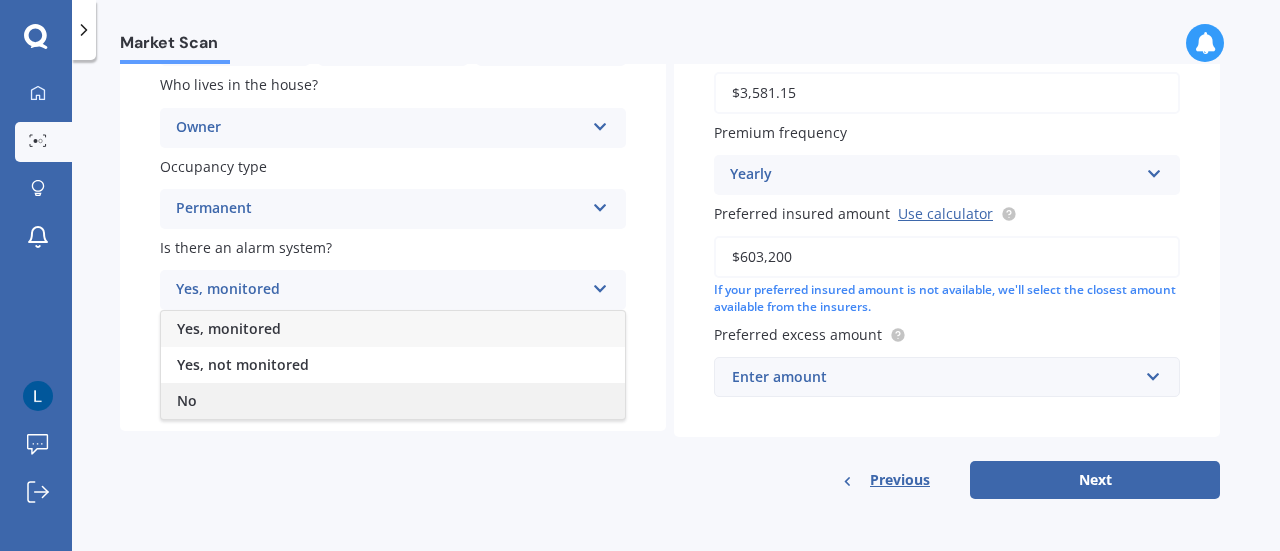 scroll, scrollTop: 326, scrollLeft: 0, axis: vertical 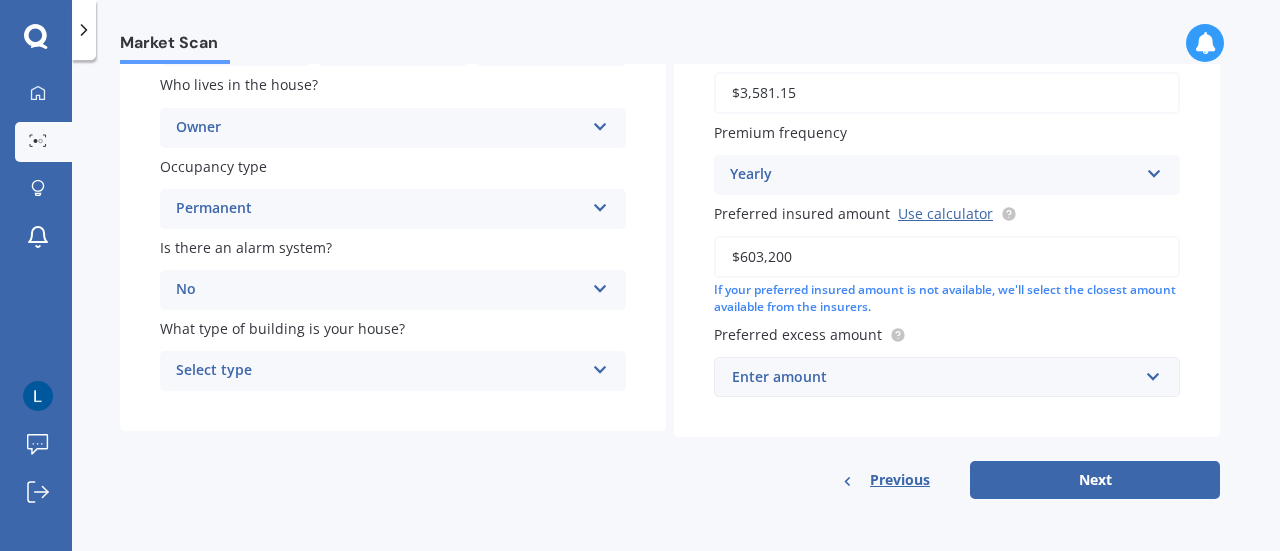 click at bounding box center [600, 366] 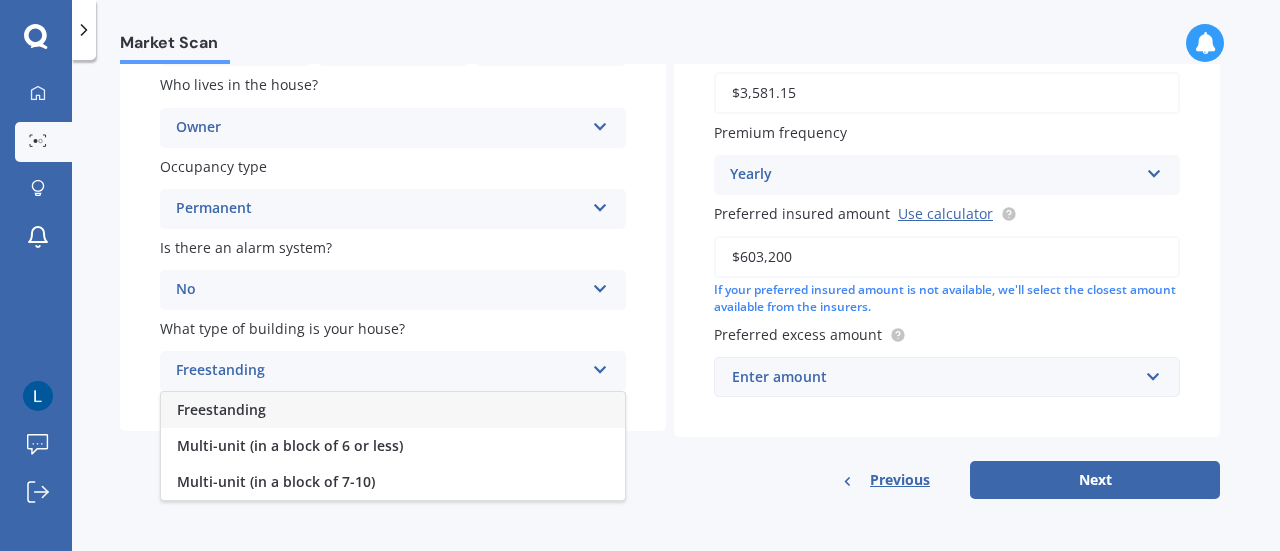 click on "Freestanding" at bounding box center (221, 409) 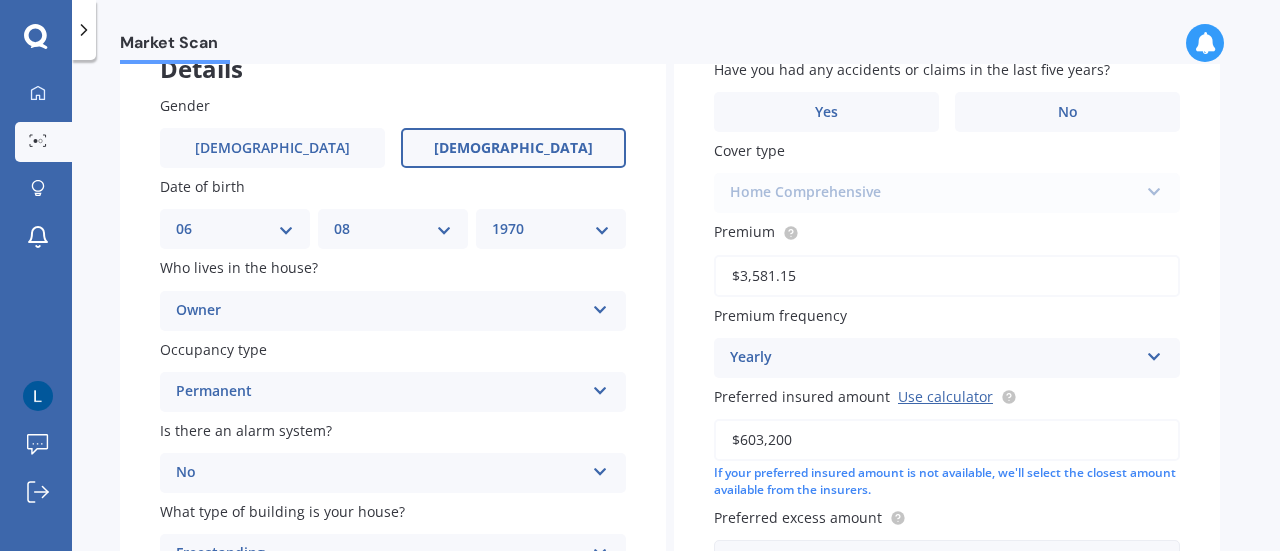 scroll, scrollTop: 26, scrollLeft: 0, axis: vertical 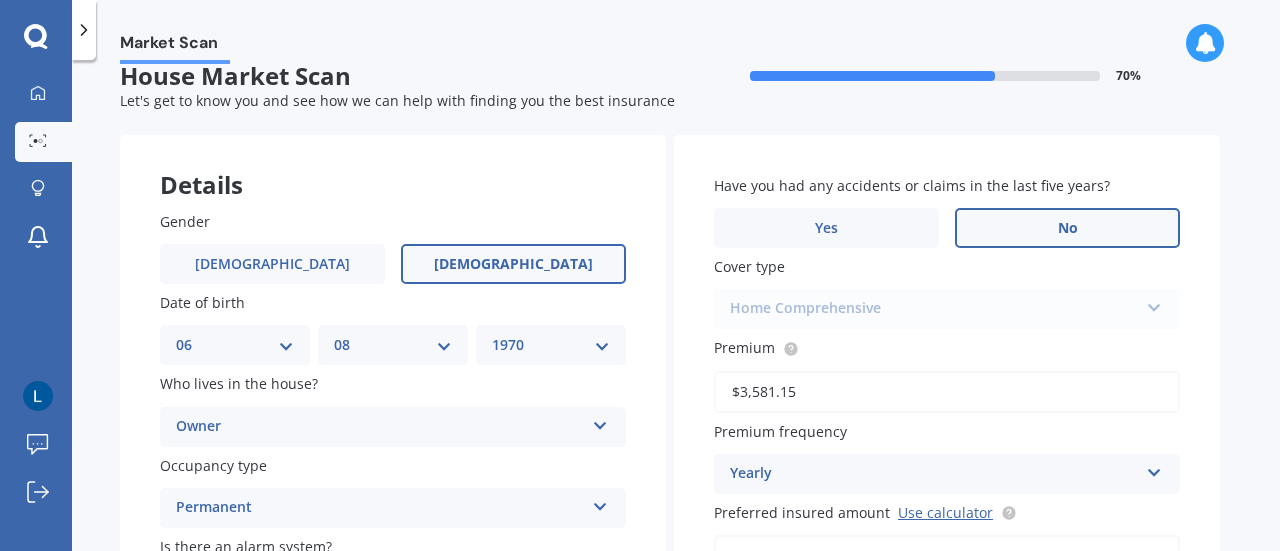 click on "No" at bounding box center (1067, 228) 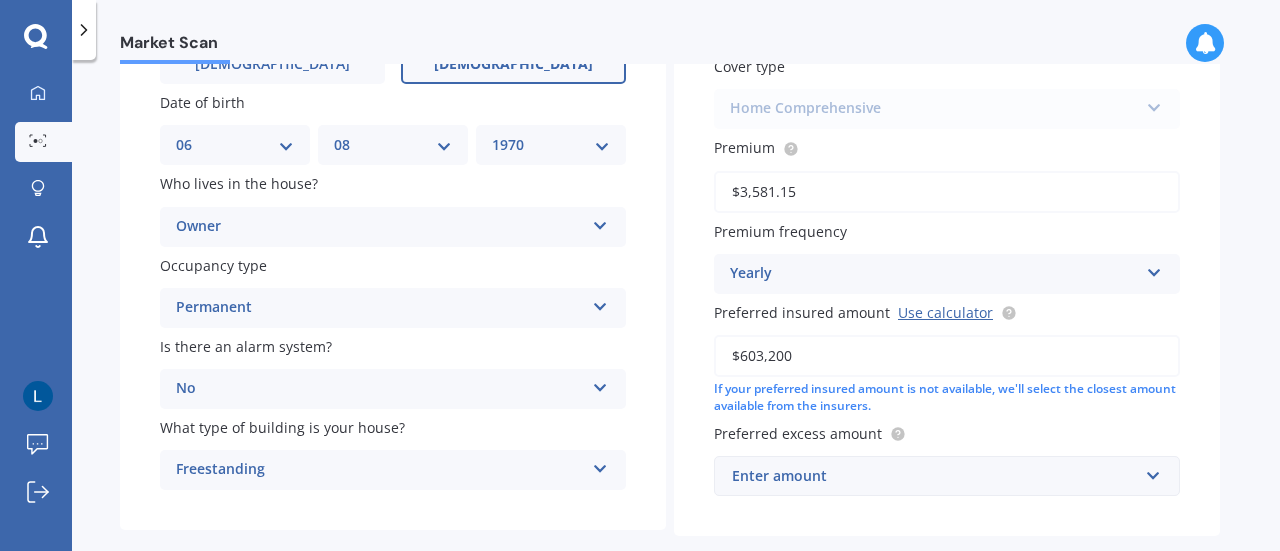 scroll, scrollTop: 326, scrollLeft: 0, axis: vertical 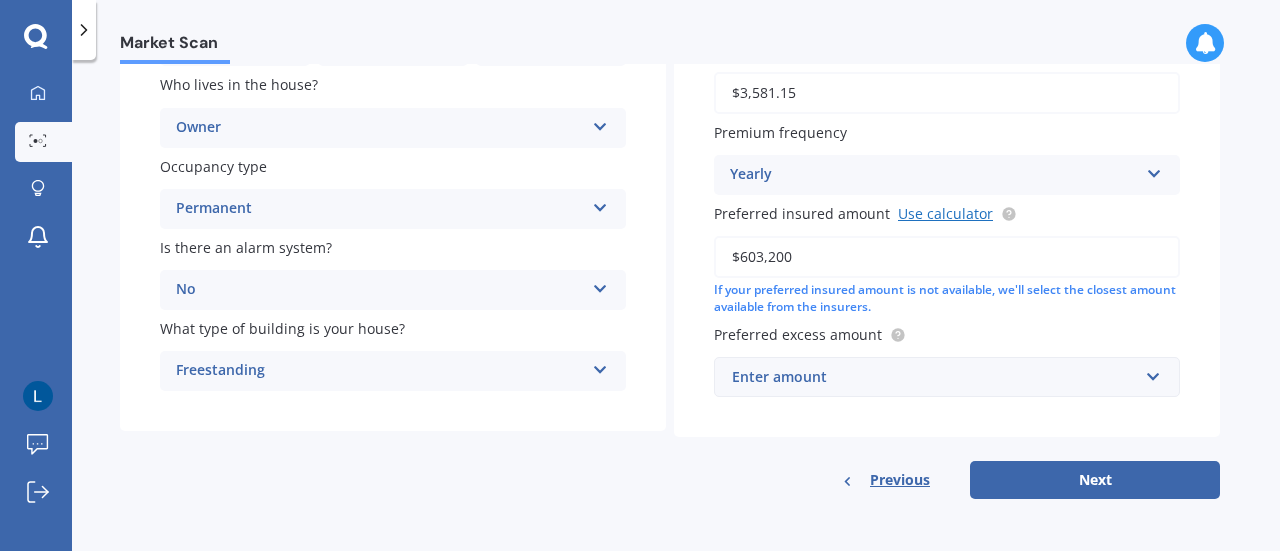 click on "Use calculator" at bounding box center [945, 213] 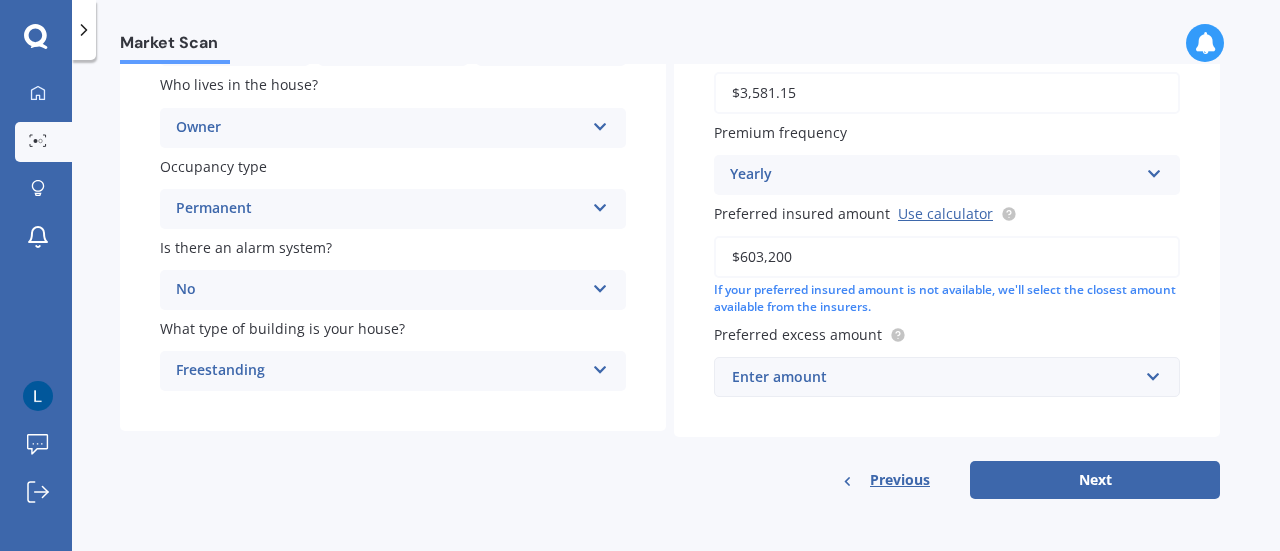 drag, startPoint x: 800, startPoint y: 257, endPoint x: 722, endPoint y: 261, distance: 78.10249 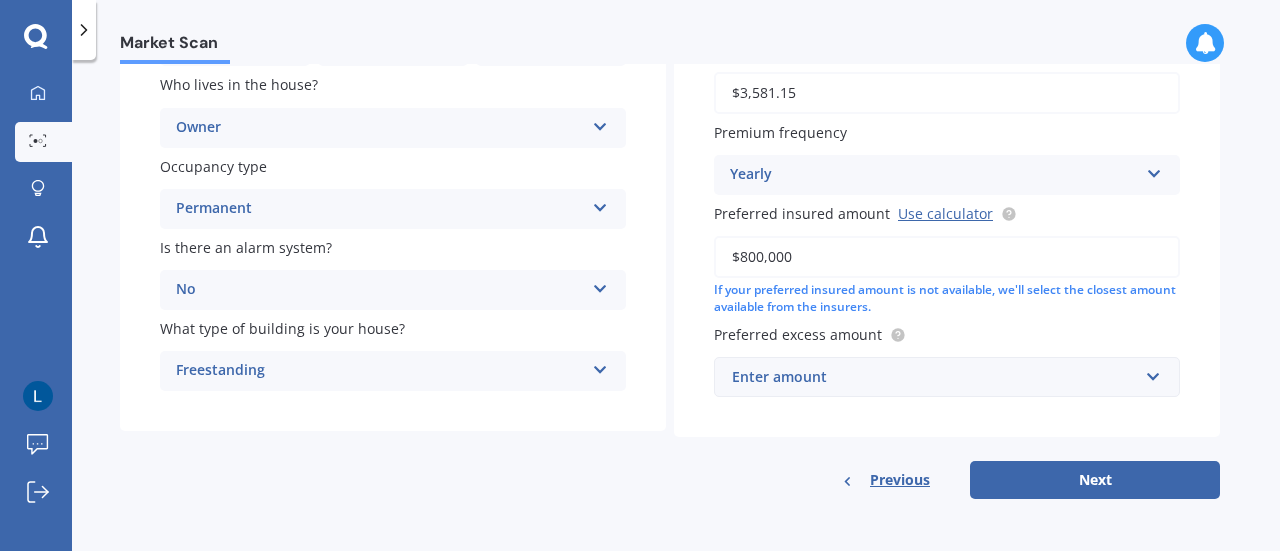 type on "$800,000" 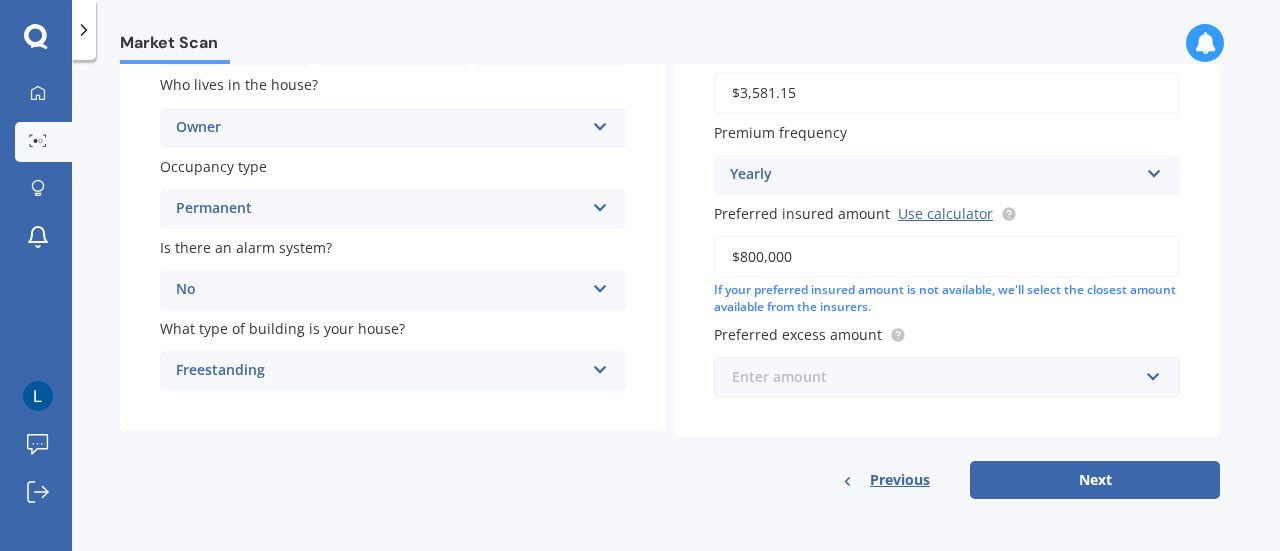 click at bounding box center (940, 377) 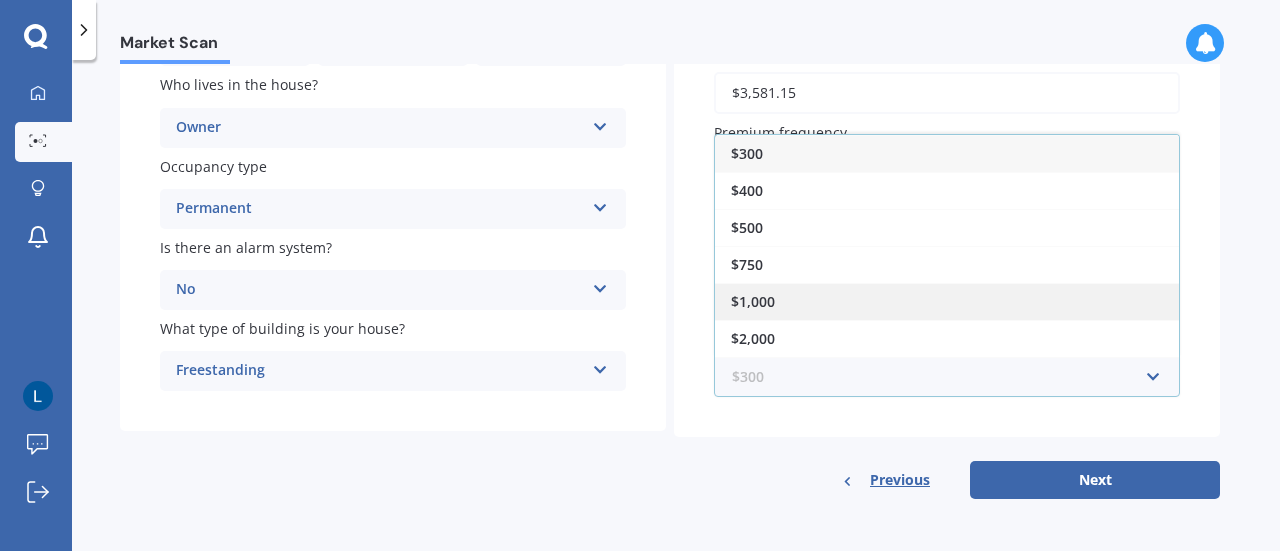 scroll, scrollTop: 32, scrollLeft: 0, axis: vertical 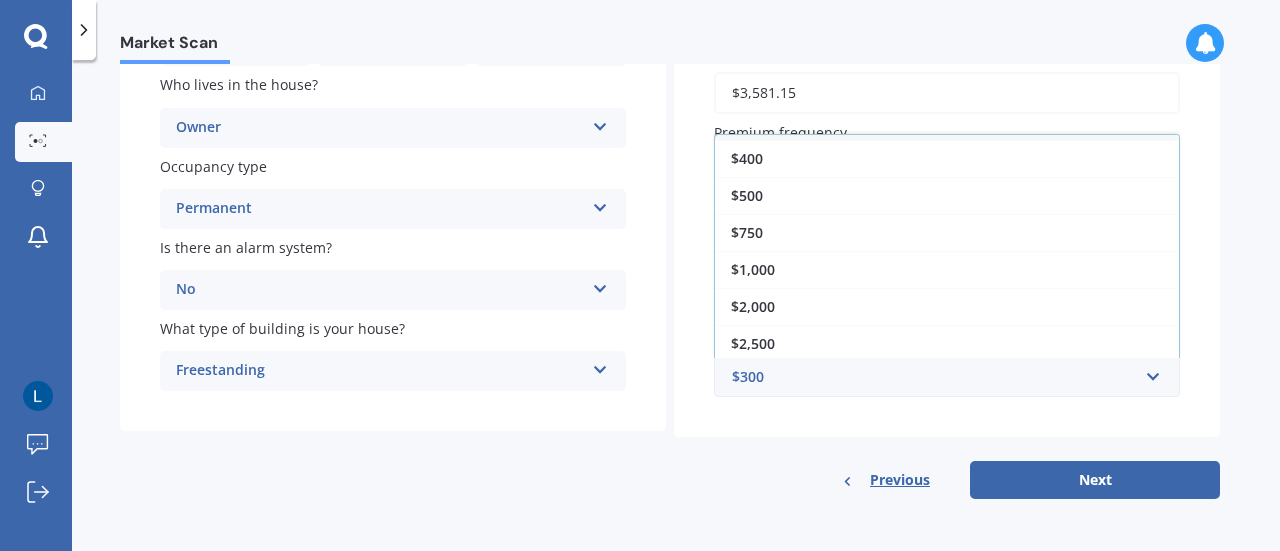 click on "$2,500" at bounding box center (753, 343) 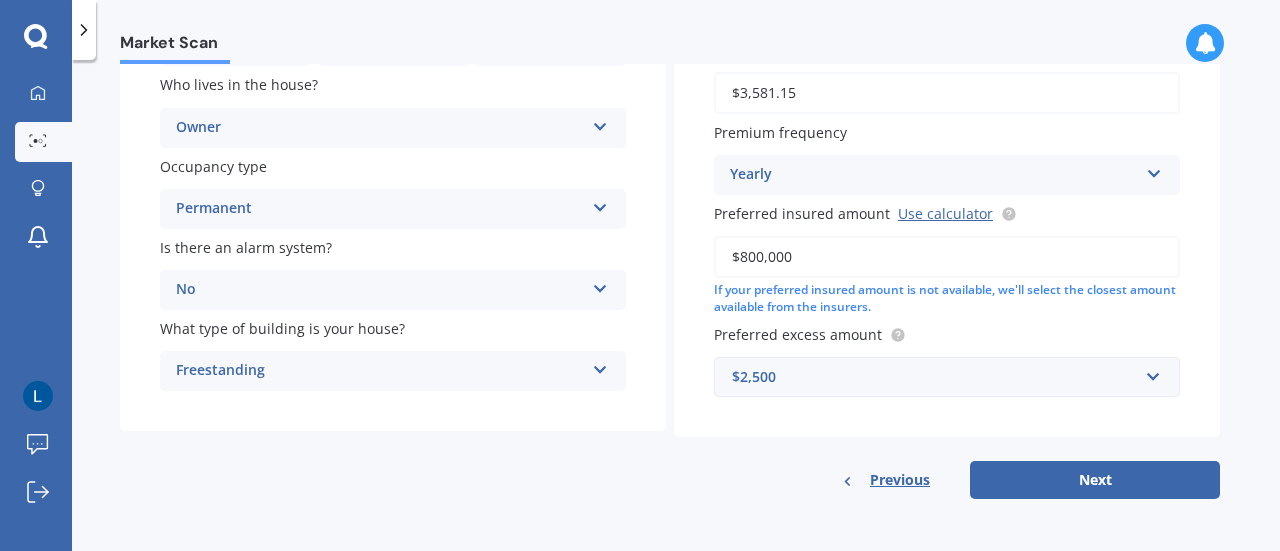 drag, startPoint x: 742, startPoint y: 374, endPoint x: 891, endPoint y: 361, distance: 149.56604 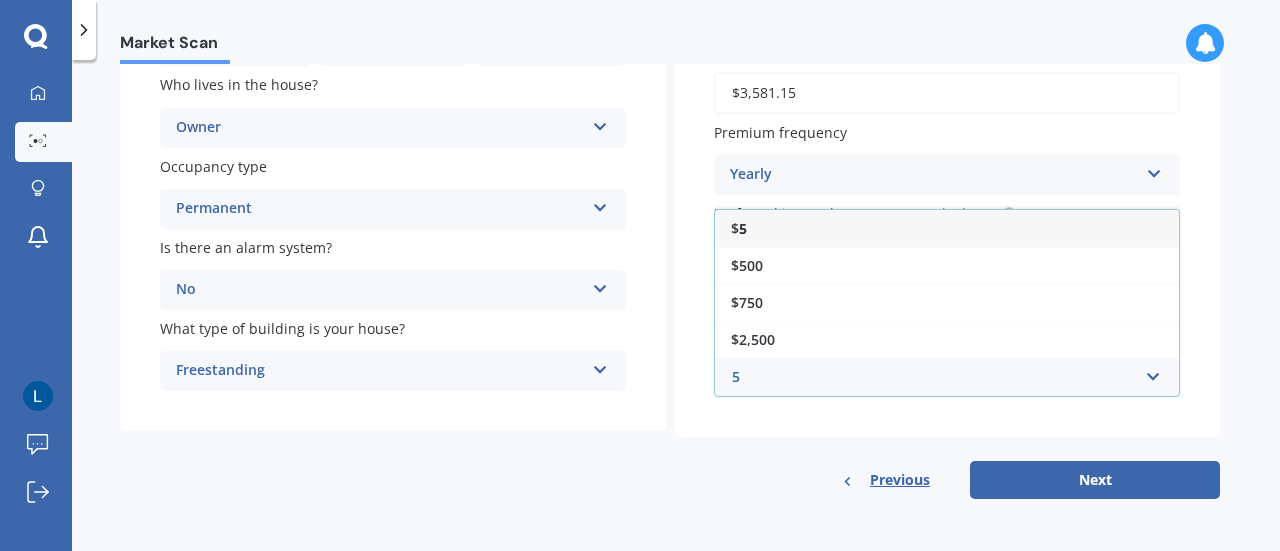 scroll, scrollTop: 0, scrollLeft: 0, axis: both 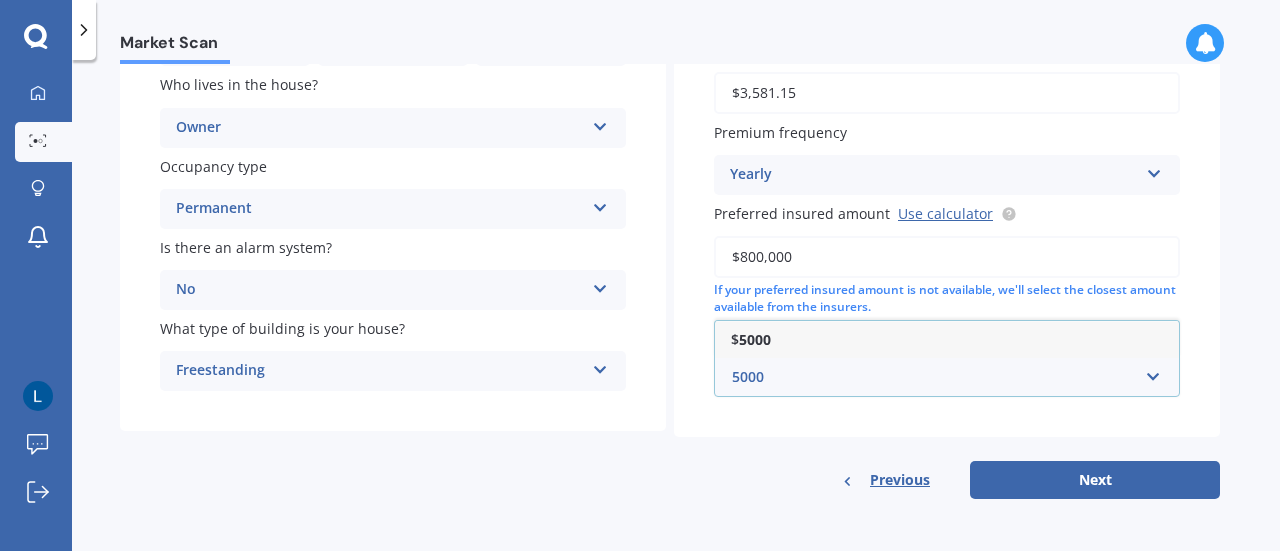 type on "5000" 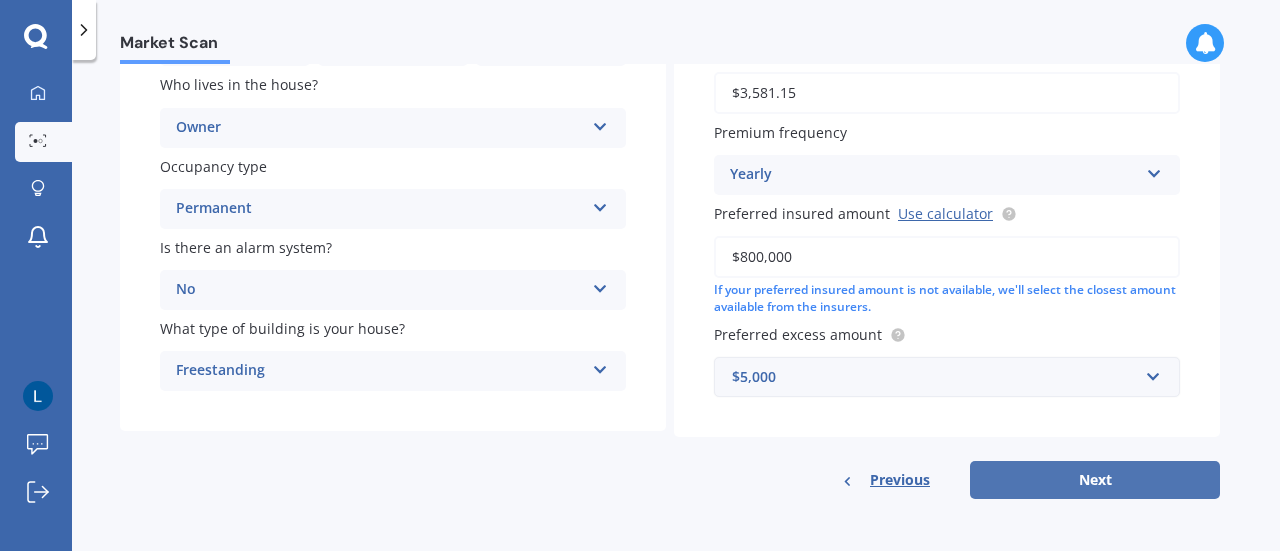 click on "Next" at bounding box center [1095, 480] 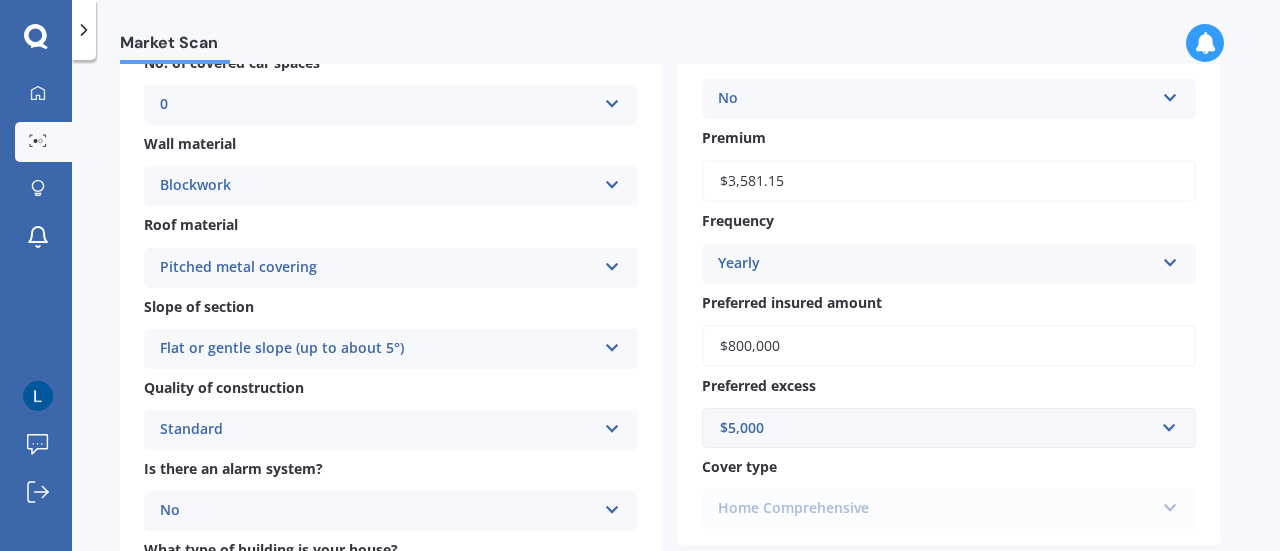 scroll, scrollTop: 500, scrollLeft: 0, axis: vertical 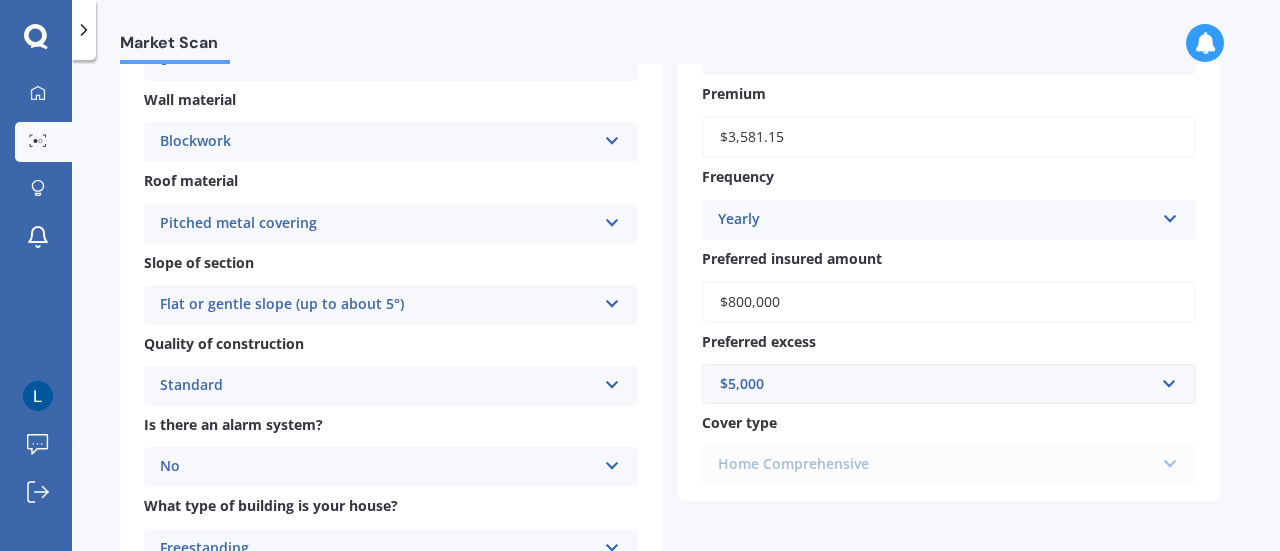 click at bounding box center [612, 300] 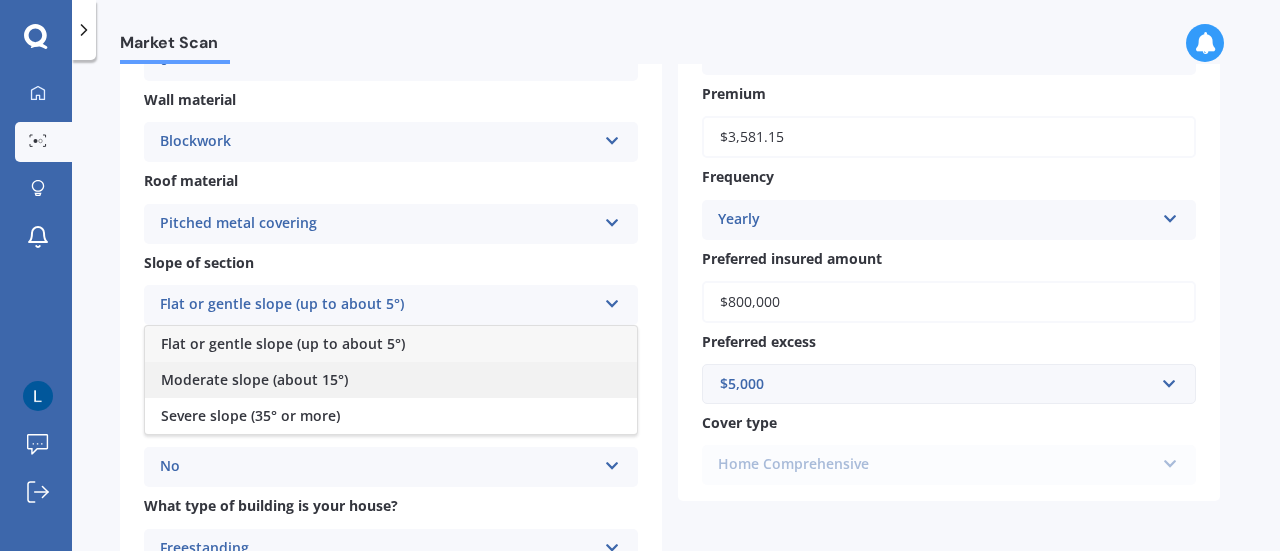 click on "Moderate slope (about 15°)" at bounding box center (254, 379) 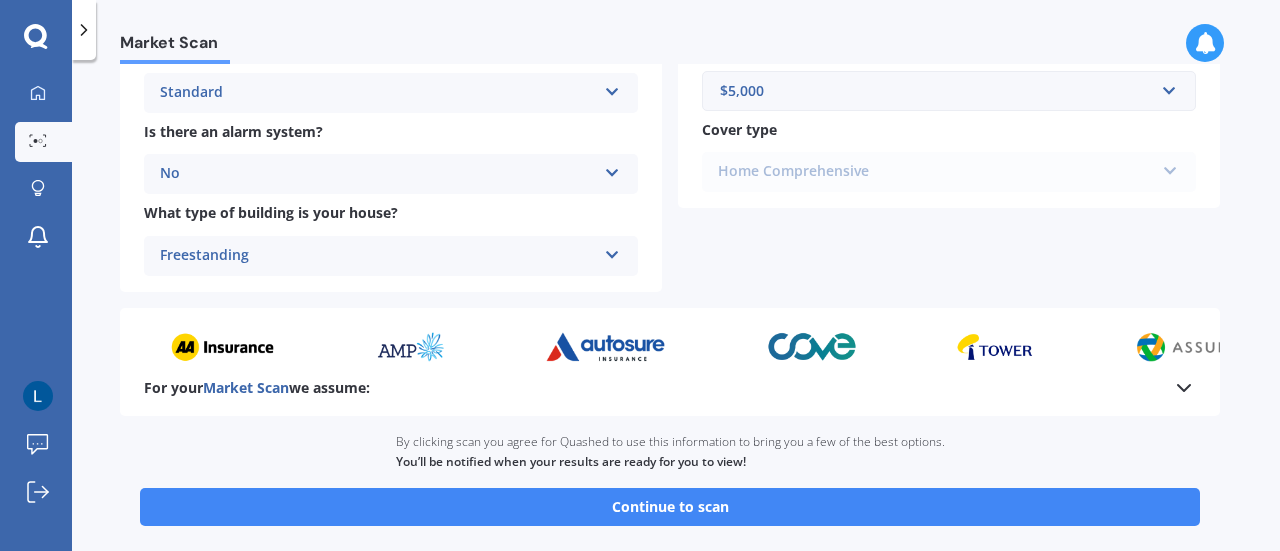 scroll, scrollTop: 800, scrollLeft: 0, axis: vertical 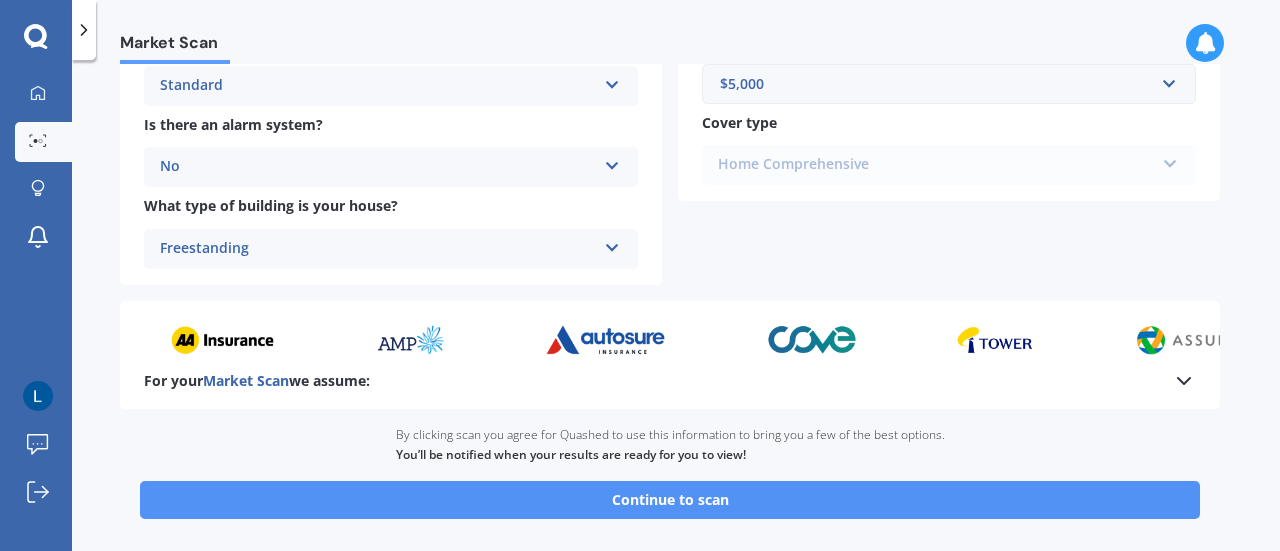 click on "Continue to scan" at bounding box center [670, 500] 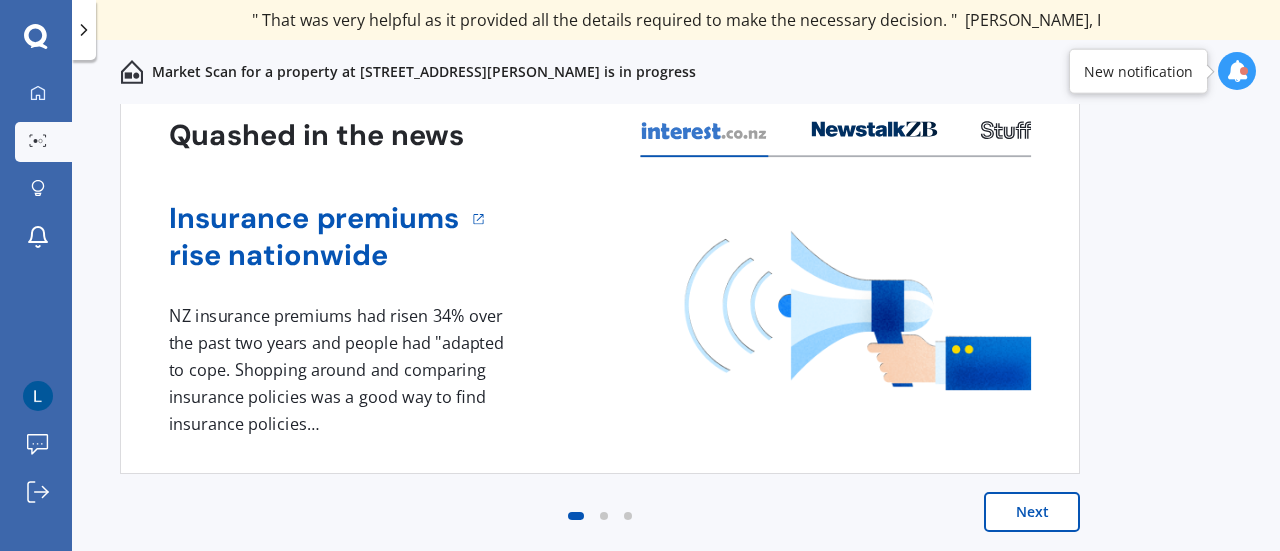 scroll, scrollTop: 0, scrollLeft: 0, axis: both 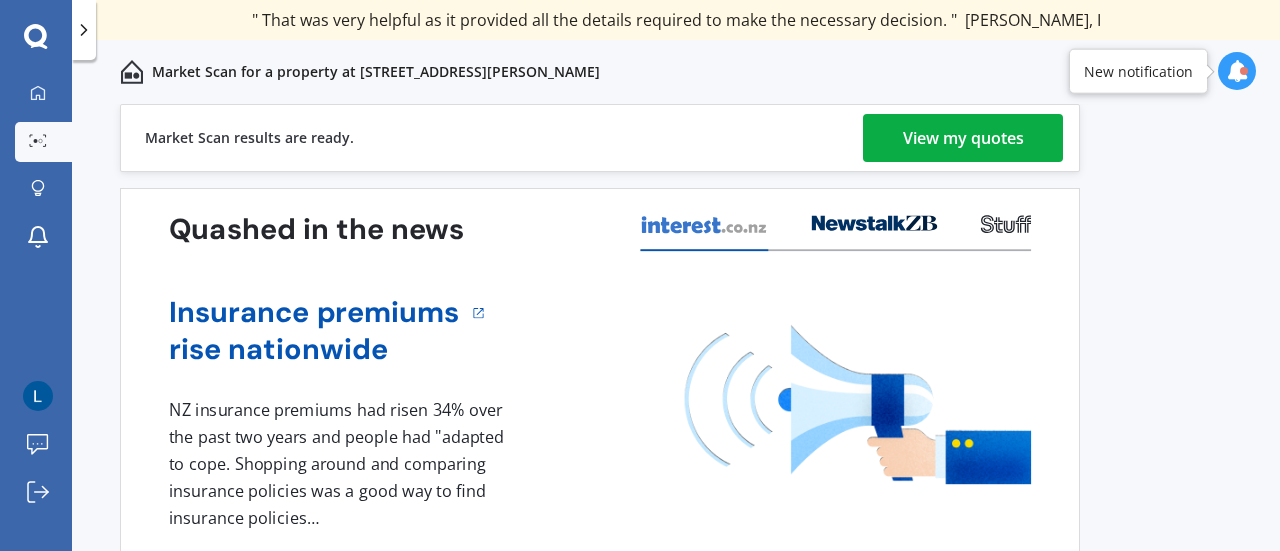 click on "View my quotes" at bounding box center [963, 138] 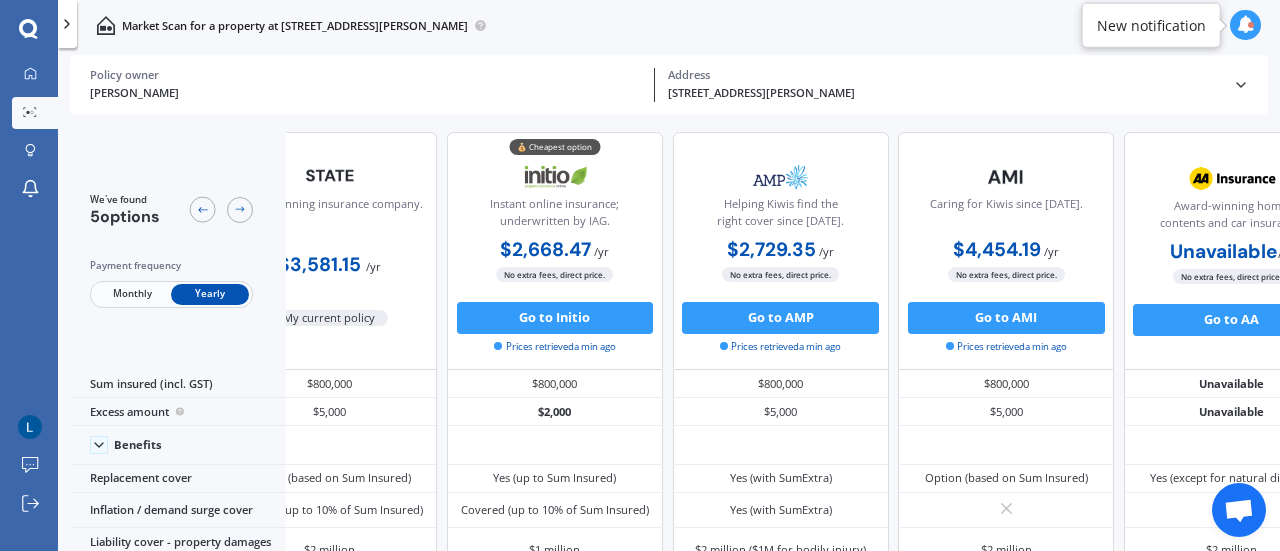 scroll, scrollTop: 0, scrollLeft: 165, axis: horizontal 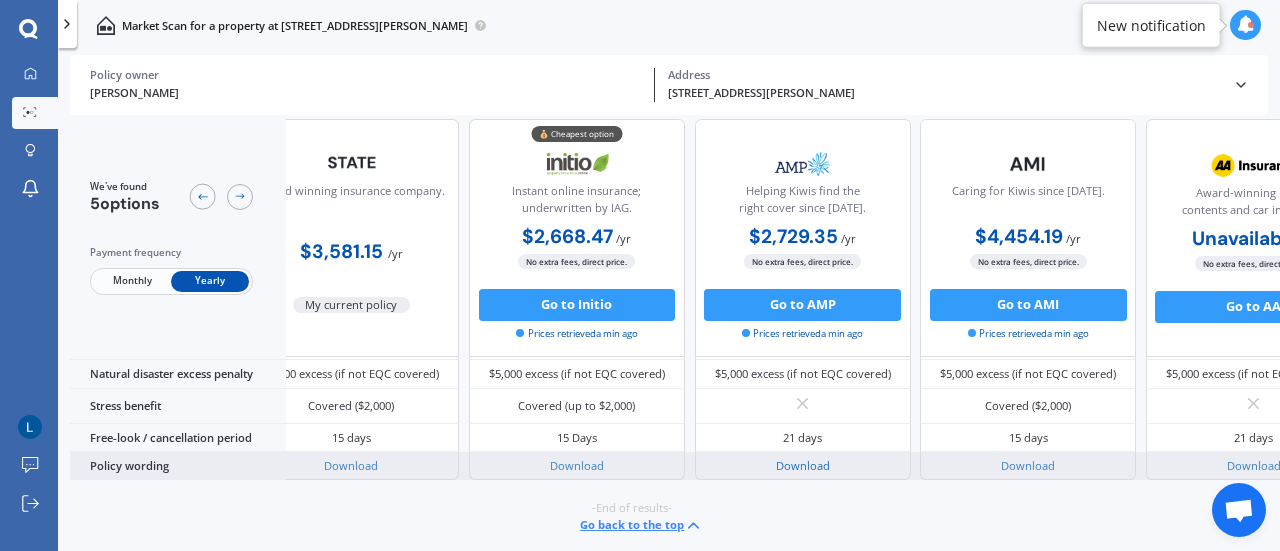 click on "Download" at bounding box center (803, 465) 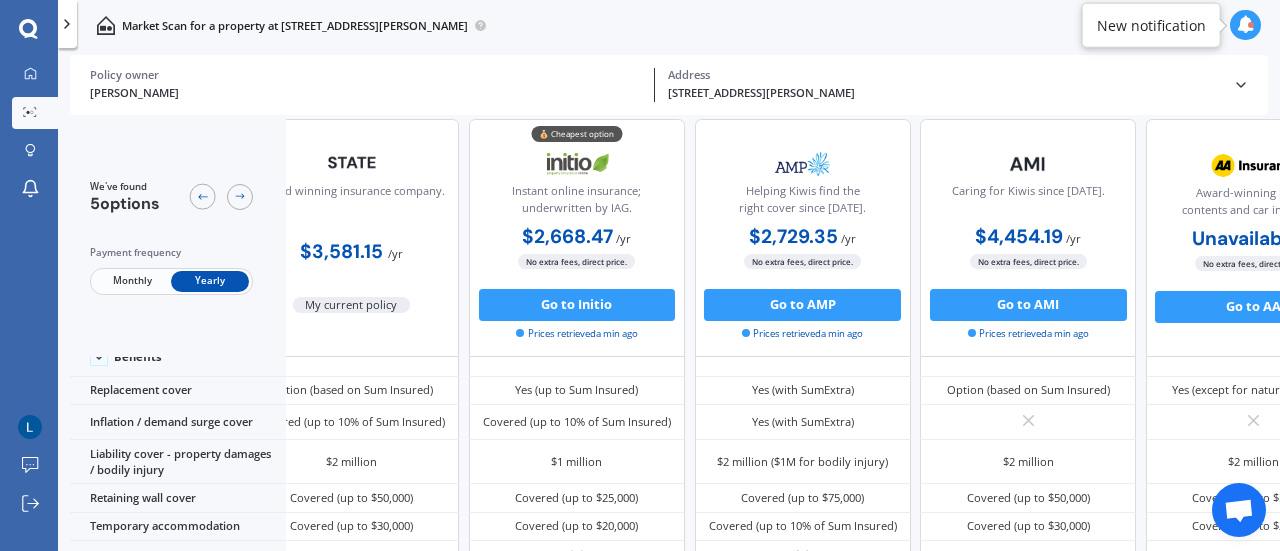scroll, scrollTop: 0, scrollLeft: 54, axis: horizontal 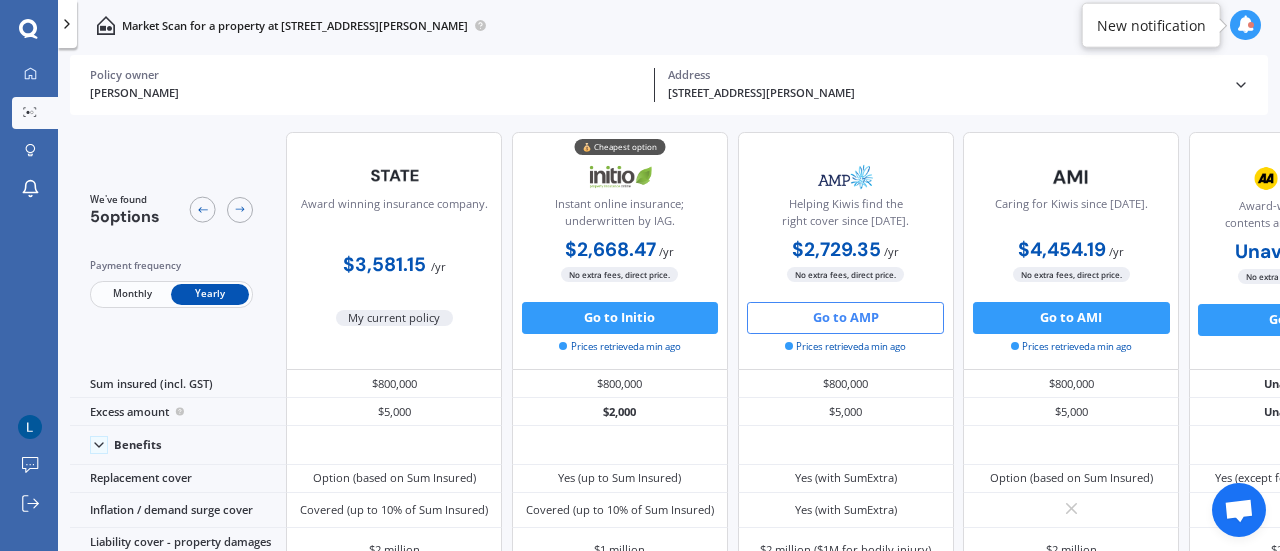 click on "Go to AMP" at bounding box center [845, 318] 